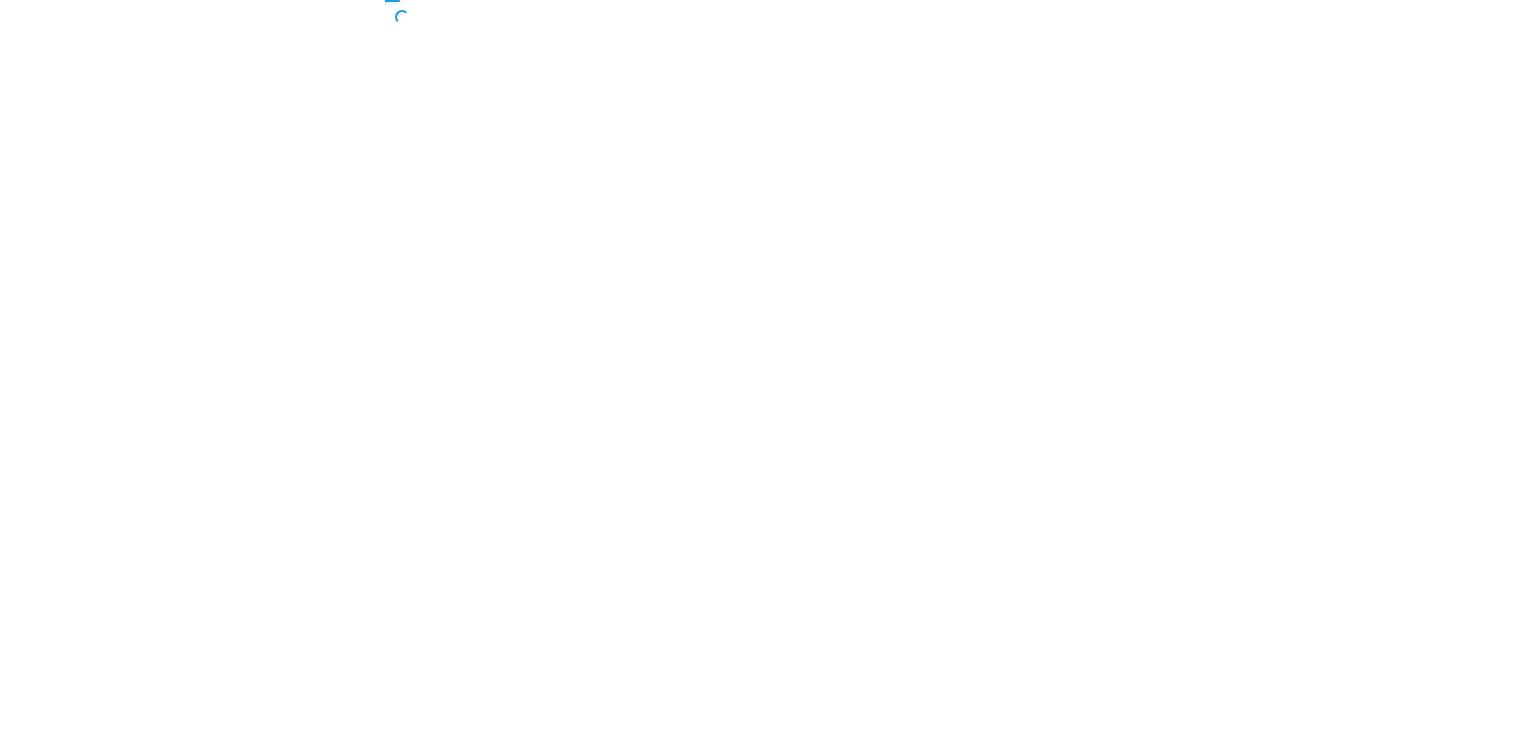scroll, scrollTop: 0, scrollLeft: 0, axis: both 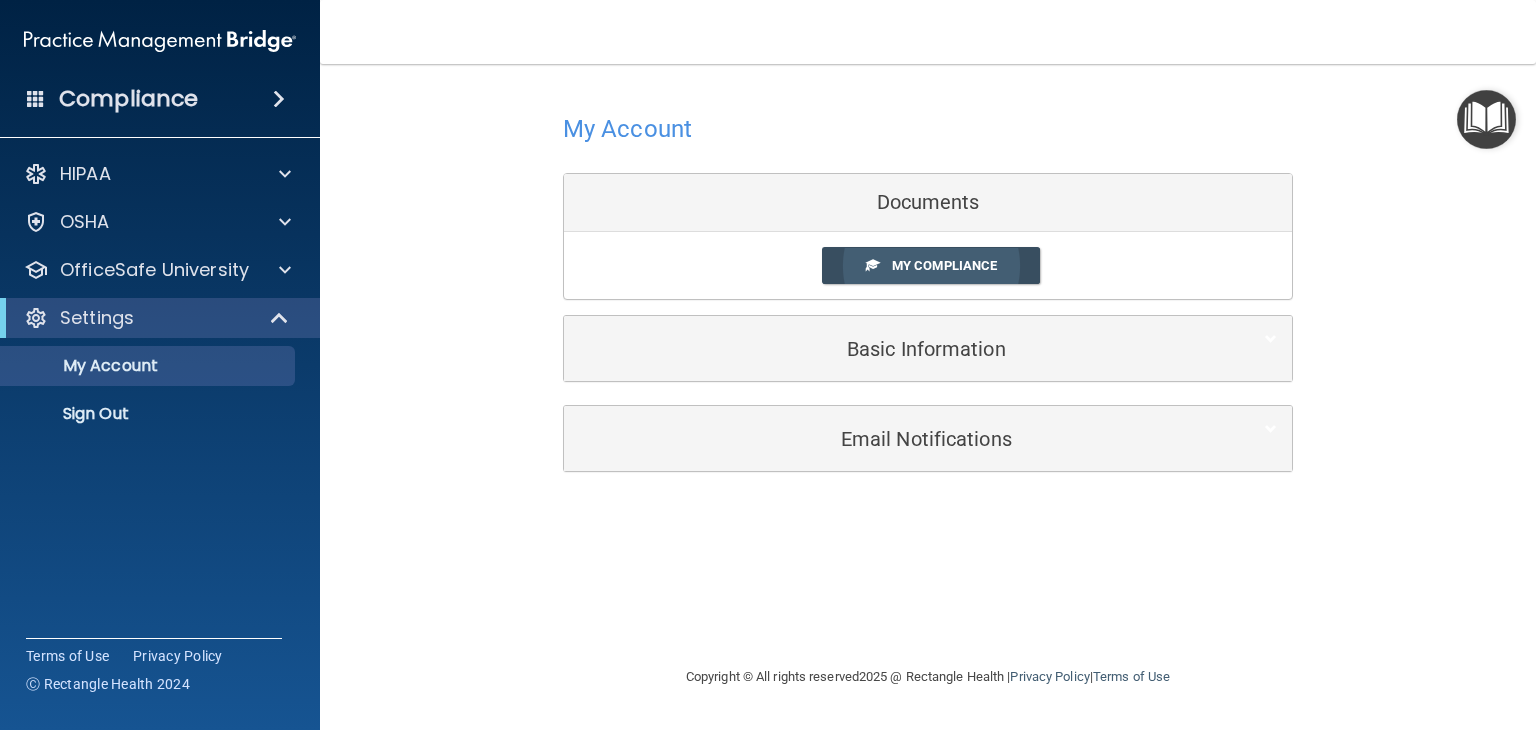 click on "My Compliance" at bounding box center (931, 265) 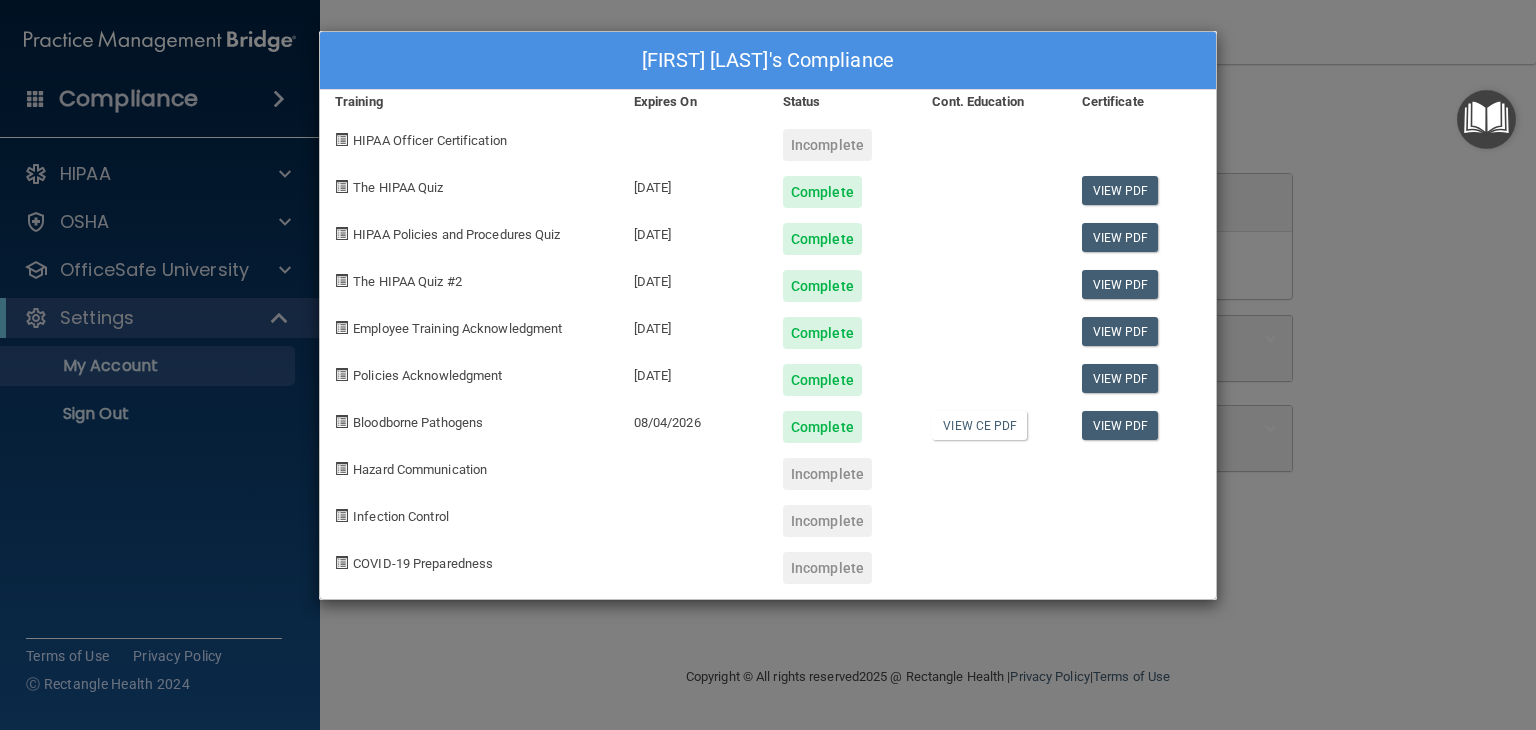 click on "Incomplete" at bounding box center (827, 474) 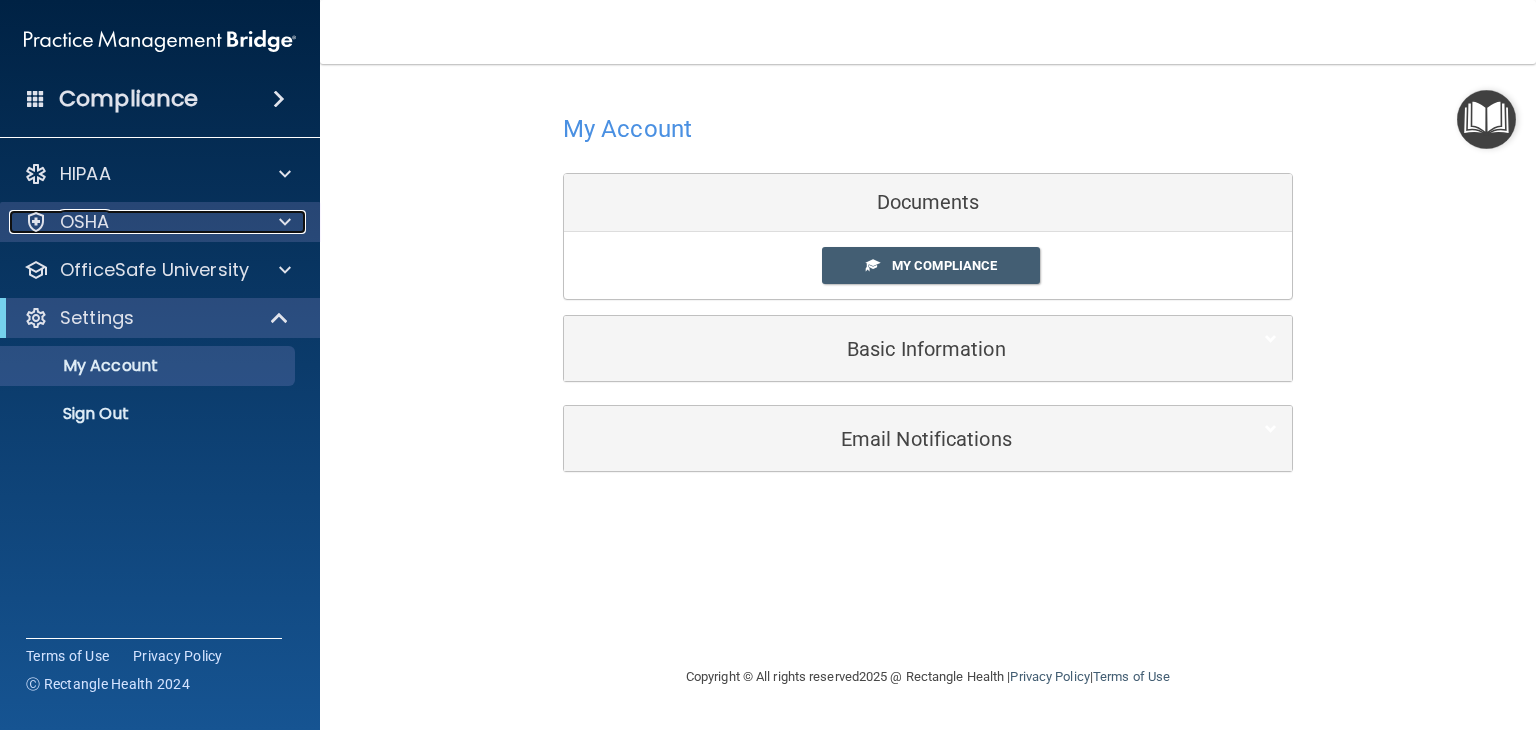 click at bounding box center [282, 222] 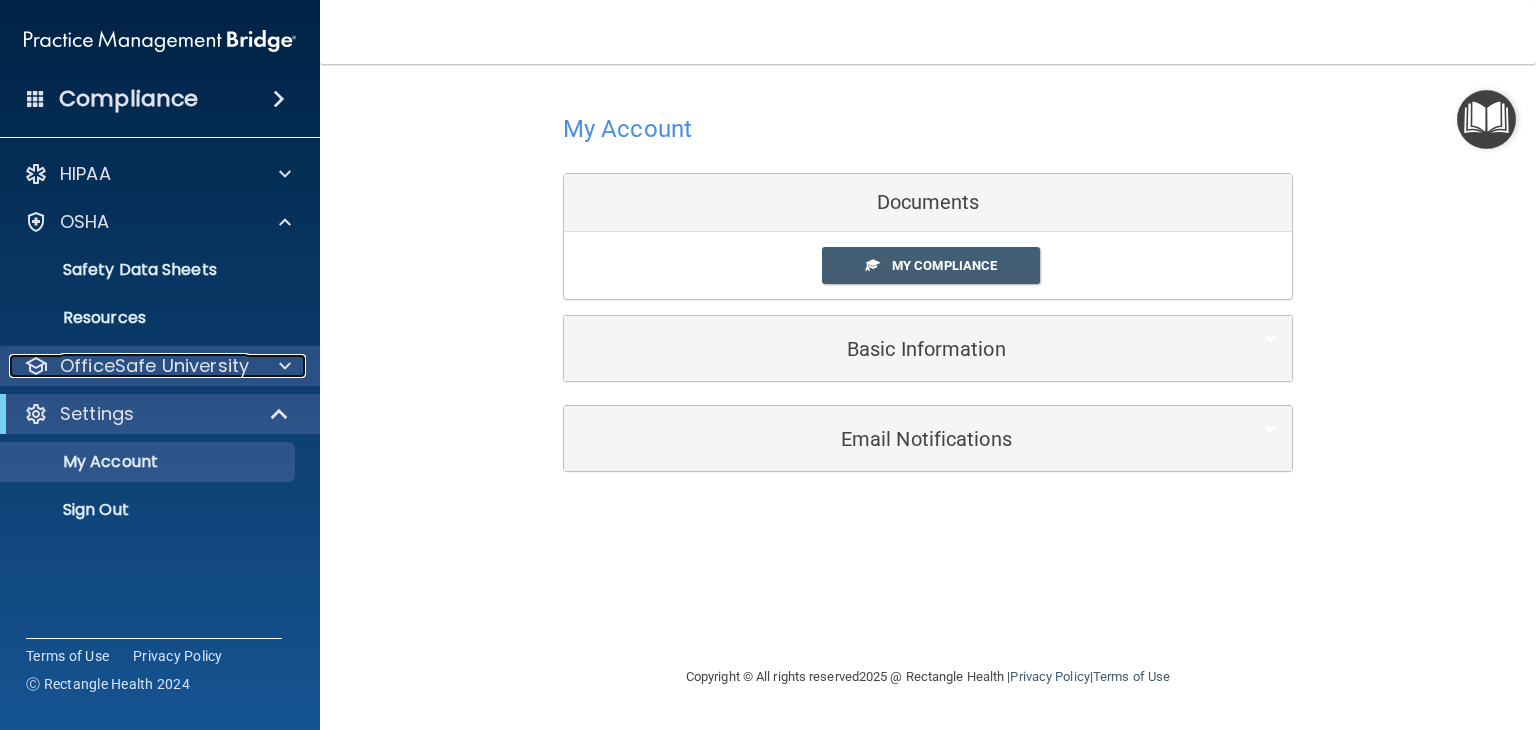 click on "OfficeSafe University" at bounding box center [154, 366] 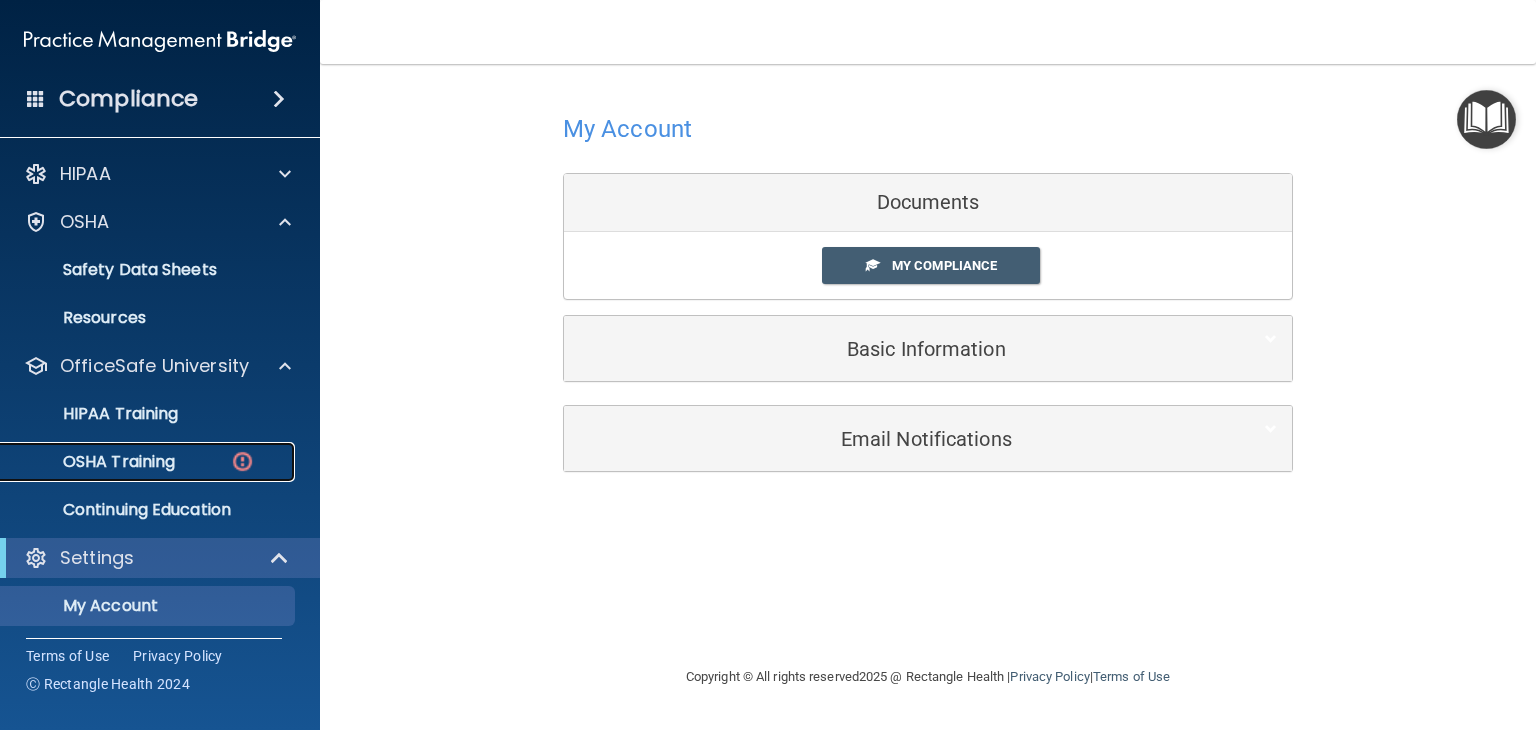 click on "OSHA Training" at bounding box center [94, 462] 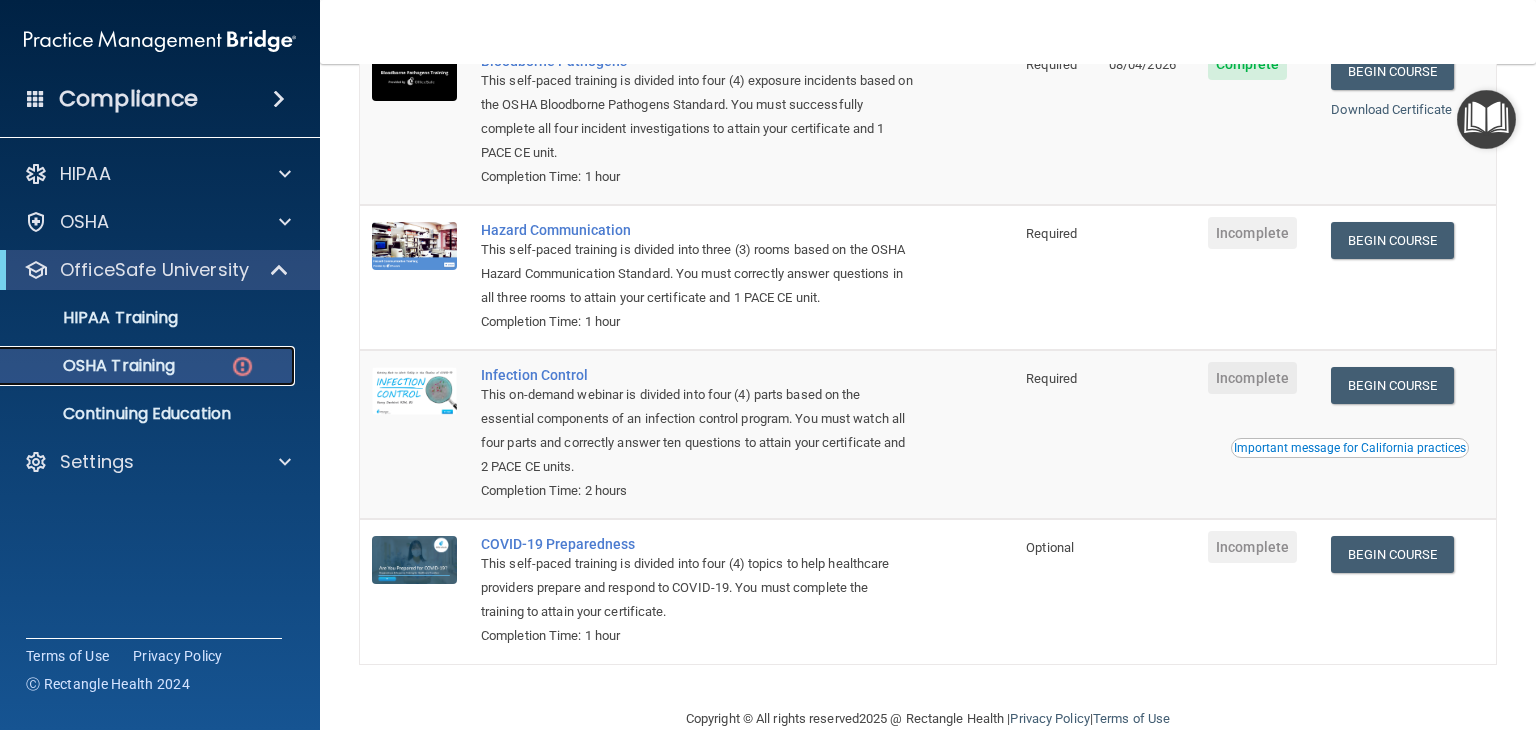 scroll, scrollTop: 244, scrollLeft: 0, axis: vertical 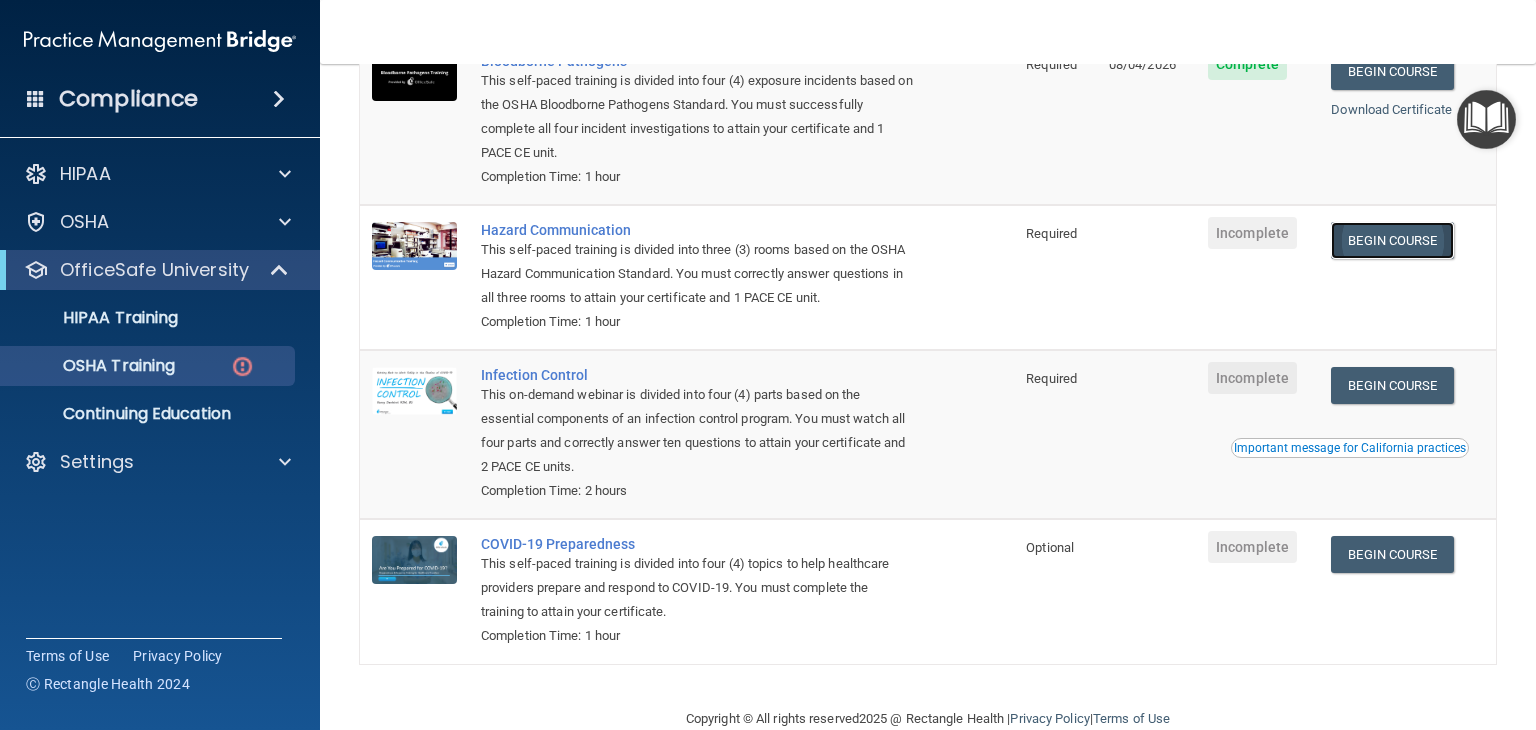 click on "Begin Course" at bounding box center [1392, 240] 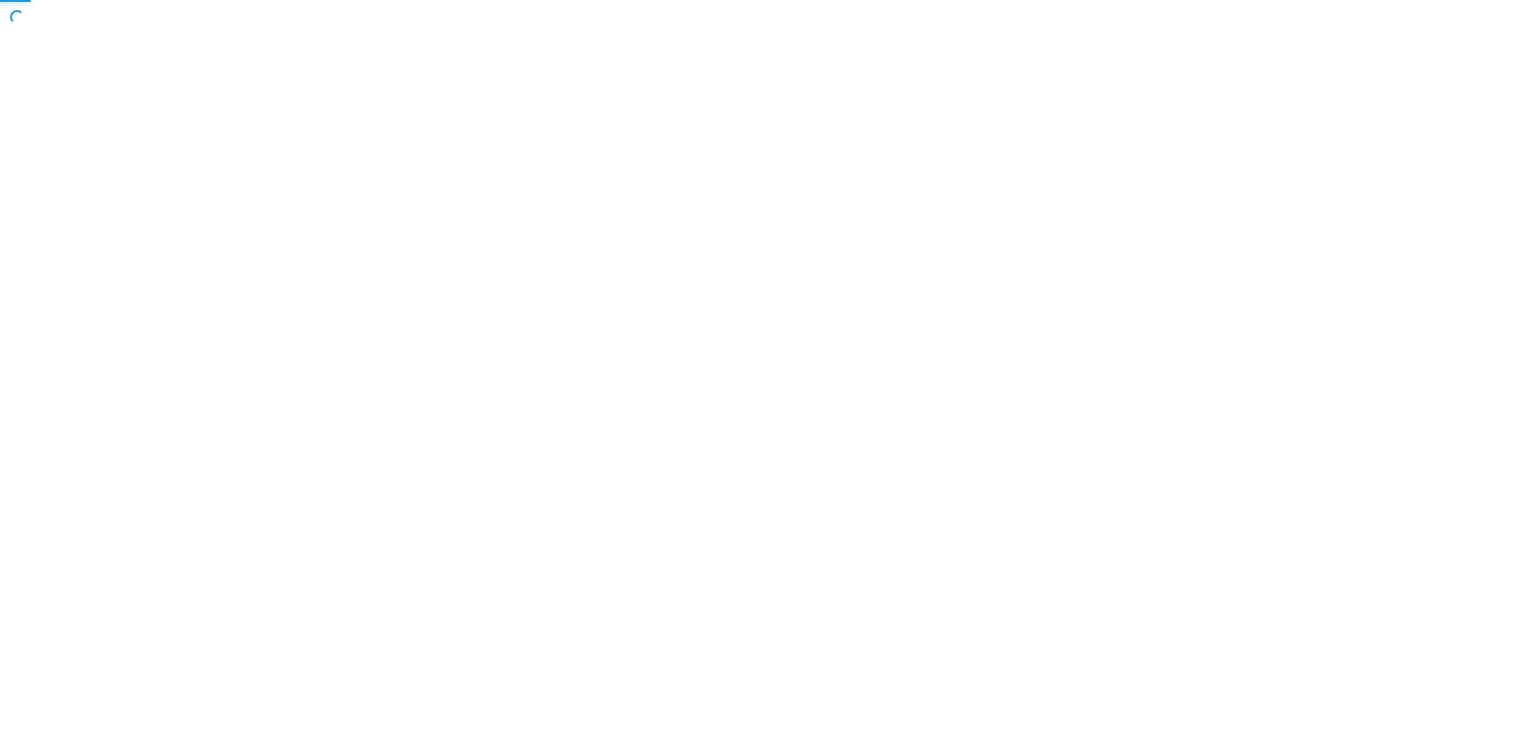 scroll, scrollTop: 0, scrollLeft: 0, axis: both 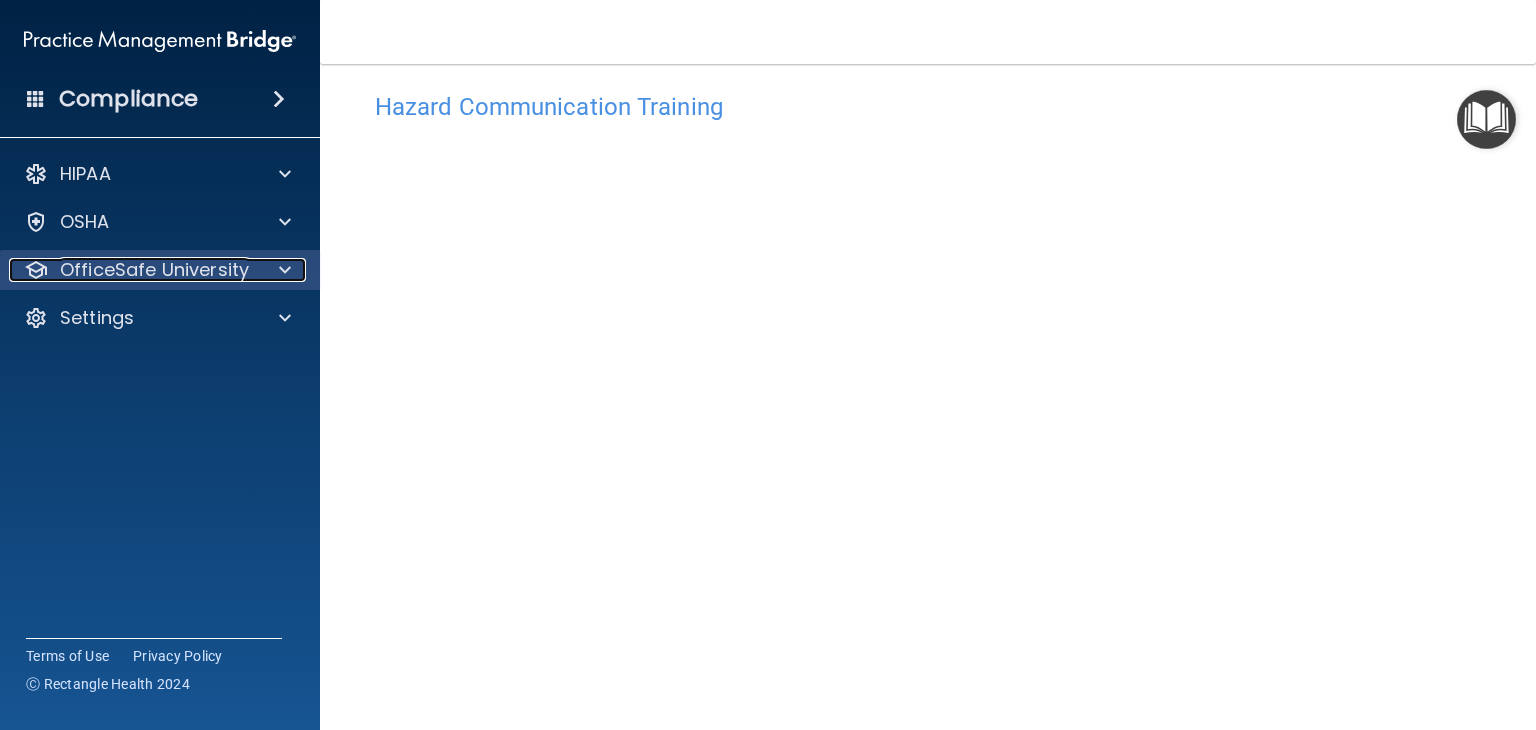 click at bounding box center (285, 270) 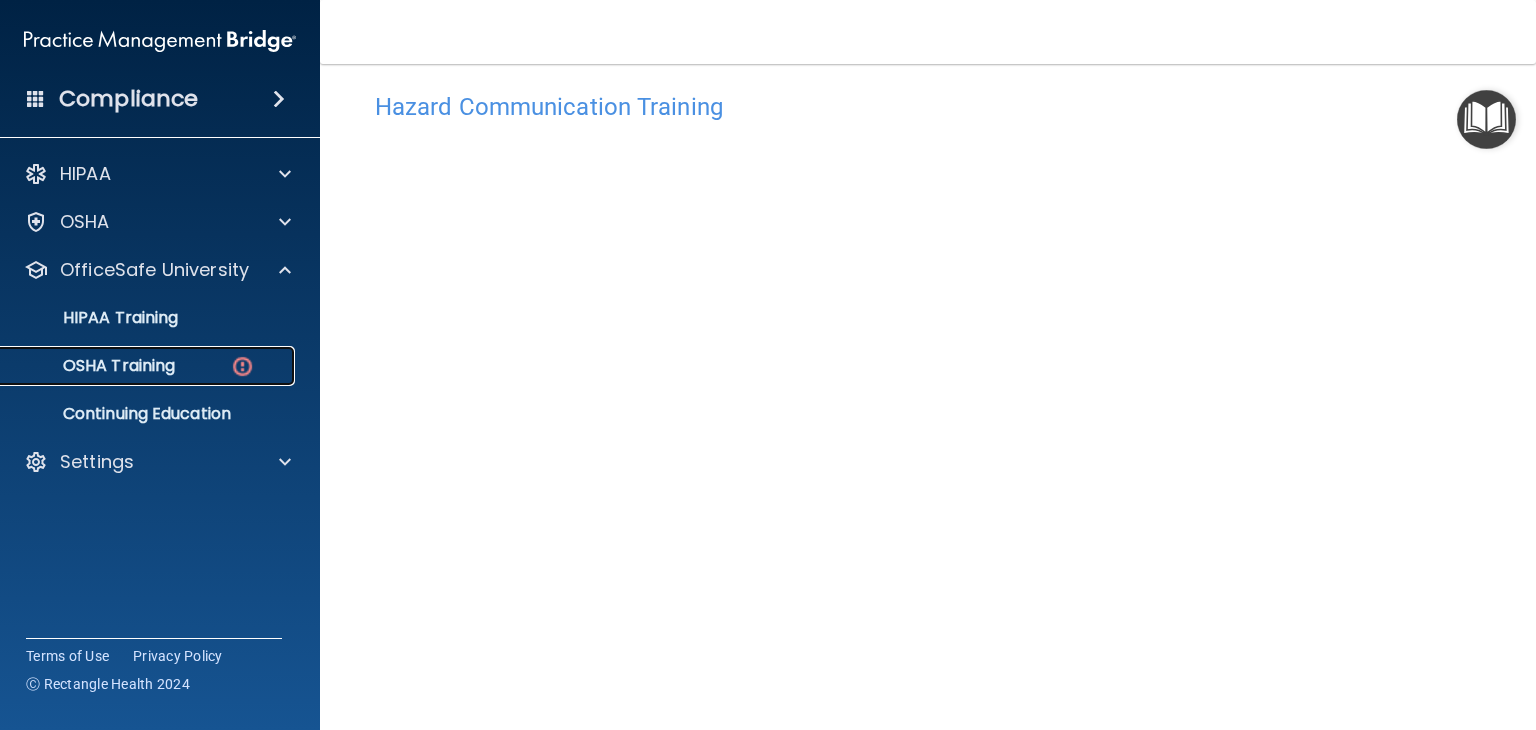 click on "OSHA Training" at bounding box center [137, 366] 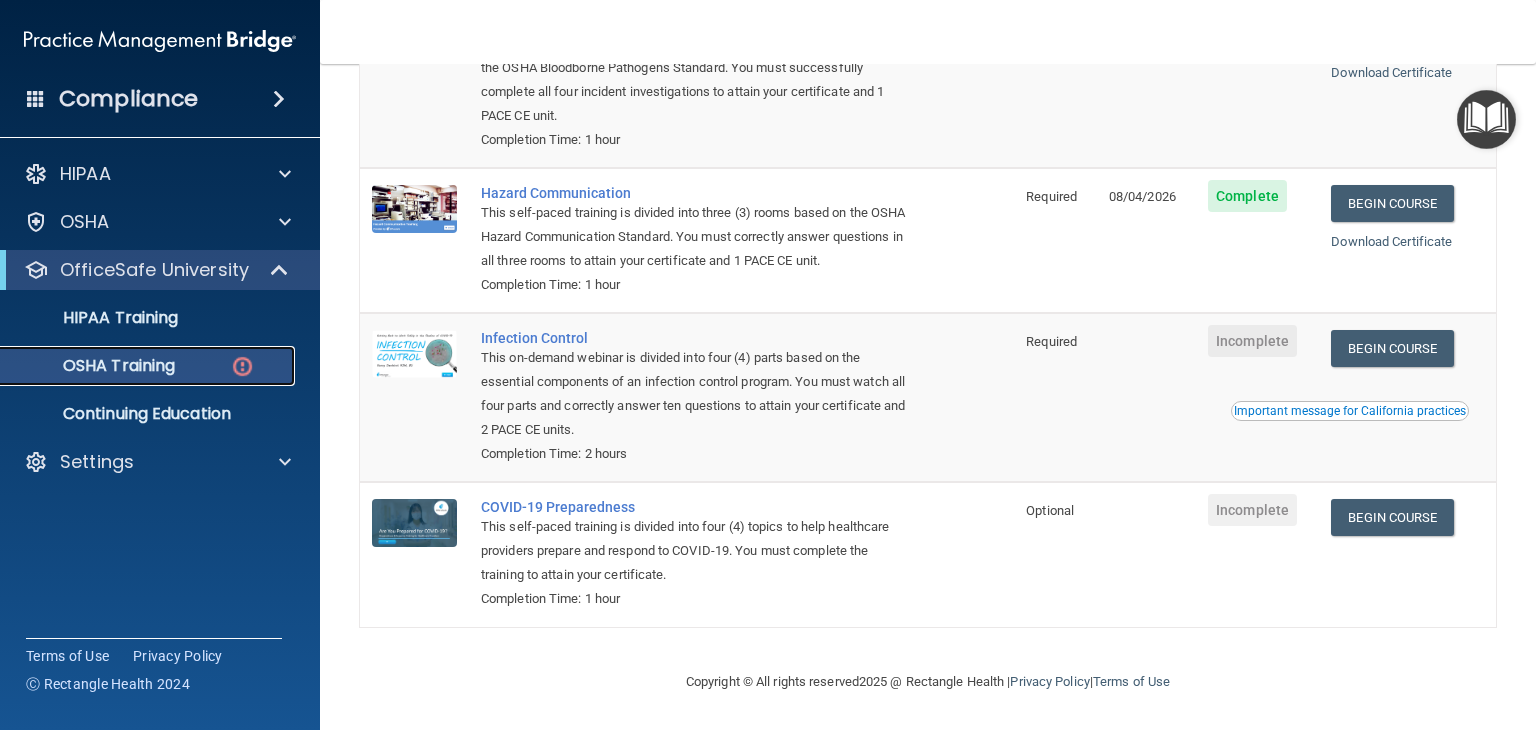 scroll, scrollTop: 308, scrollLeft: 0, axis: vertical 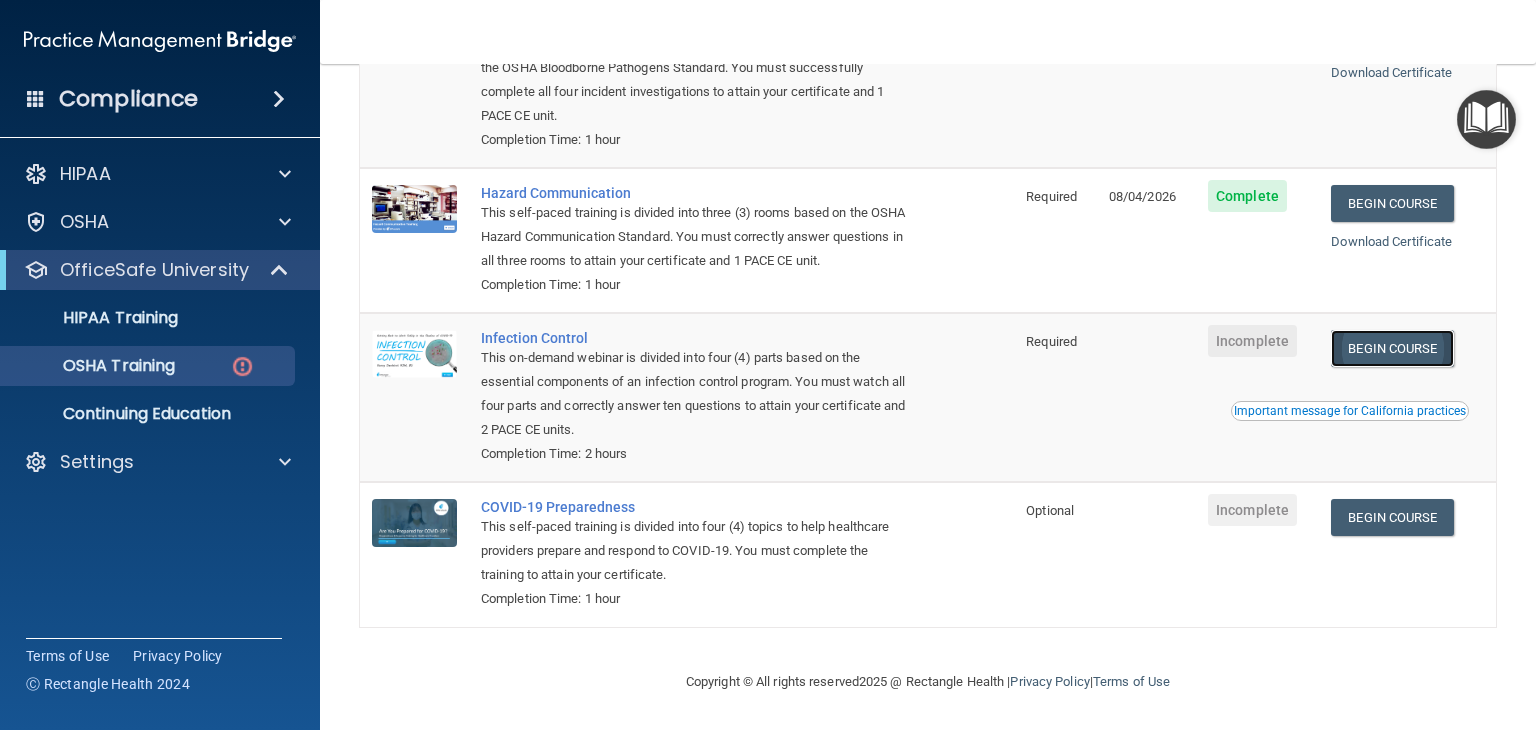 click on "Begin Course" at bounding box center [1392, 348] 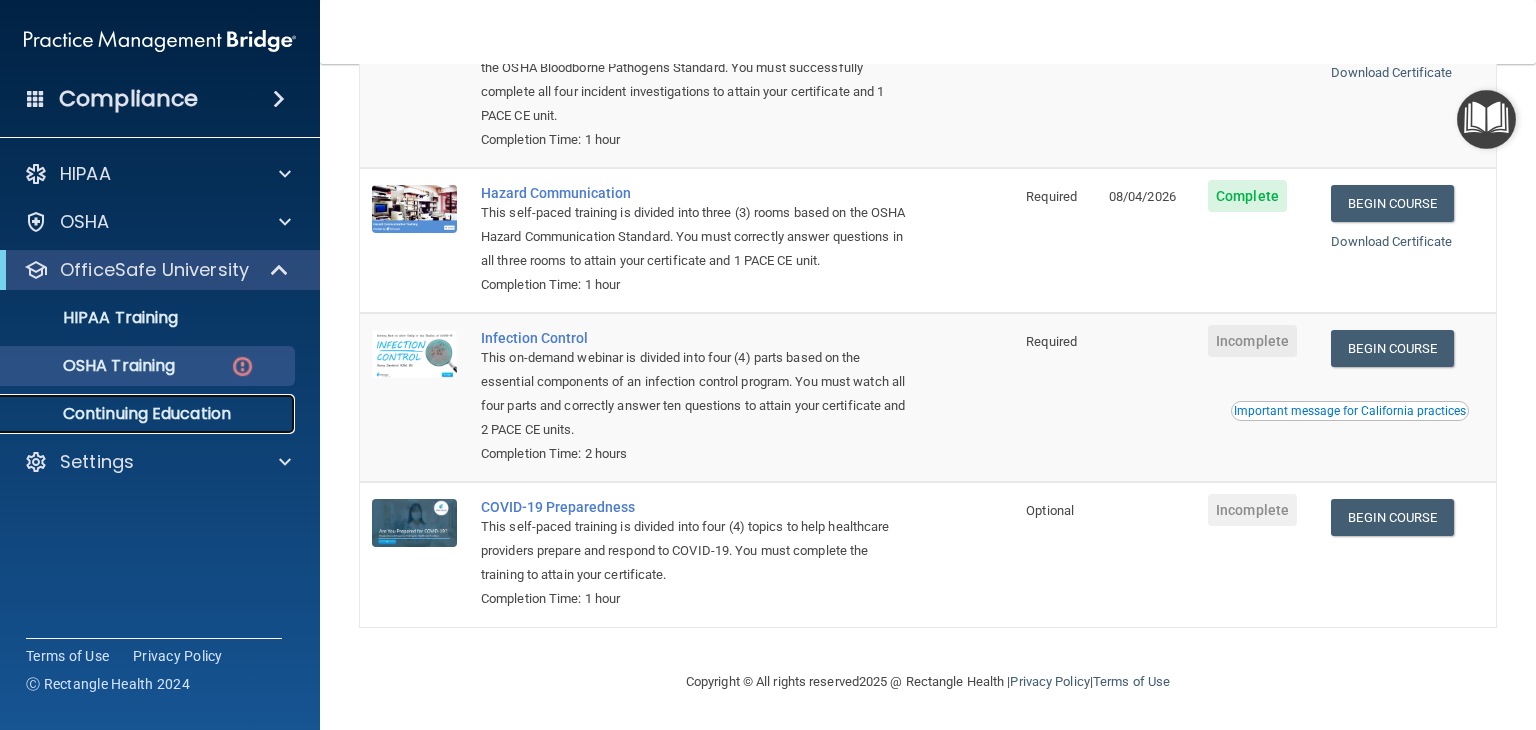 click on "Continuing Education" at bounding box center (149, 414) 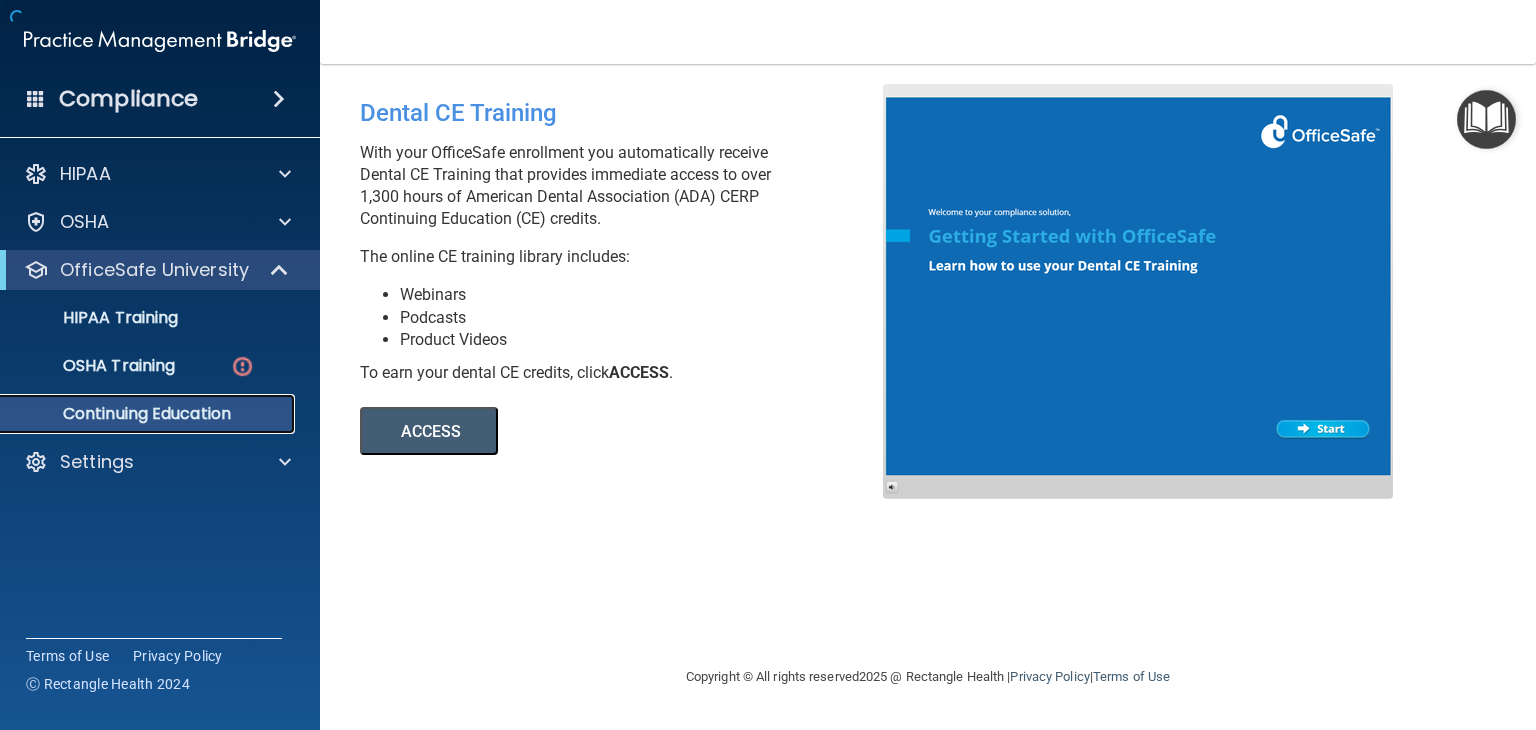 scroll, scrollTop: 0, scrollLeft: 0, axis: both 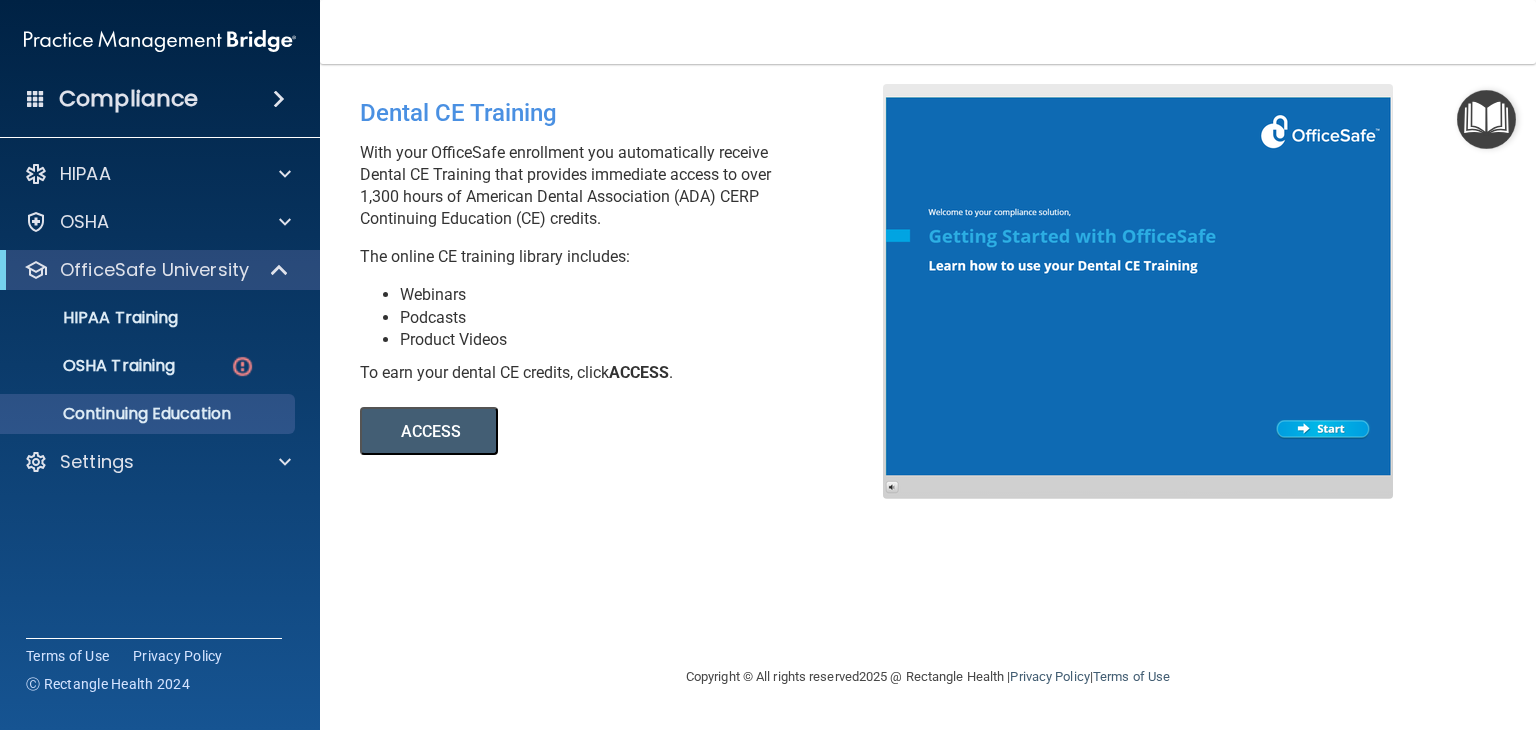 click on "ACCESS" at bounding box center (429, 431) 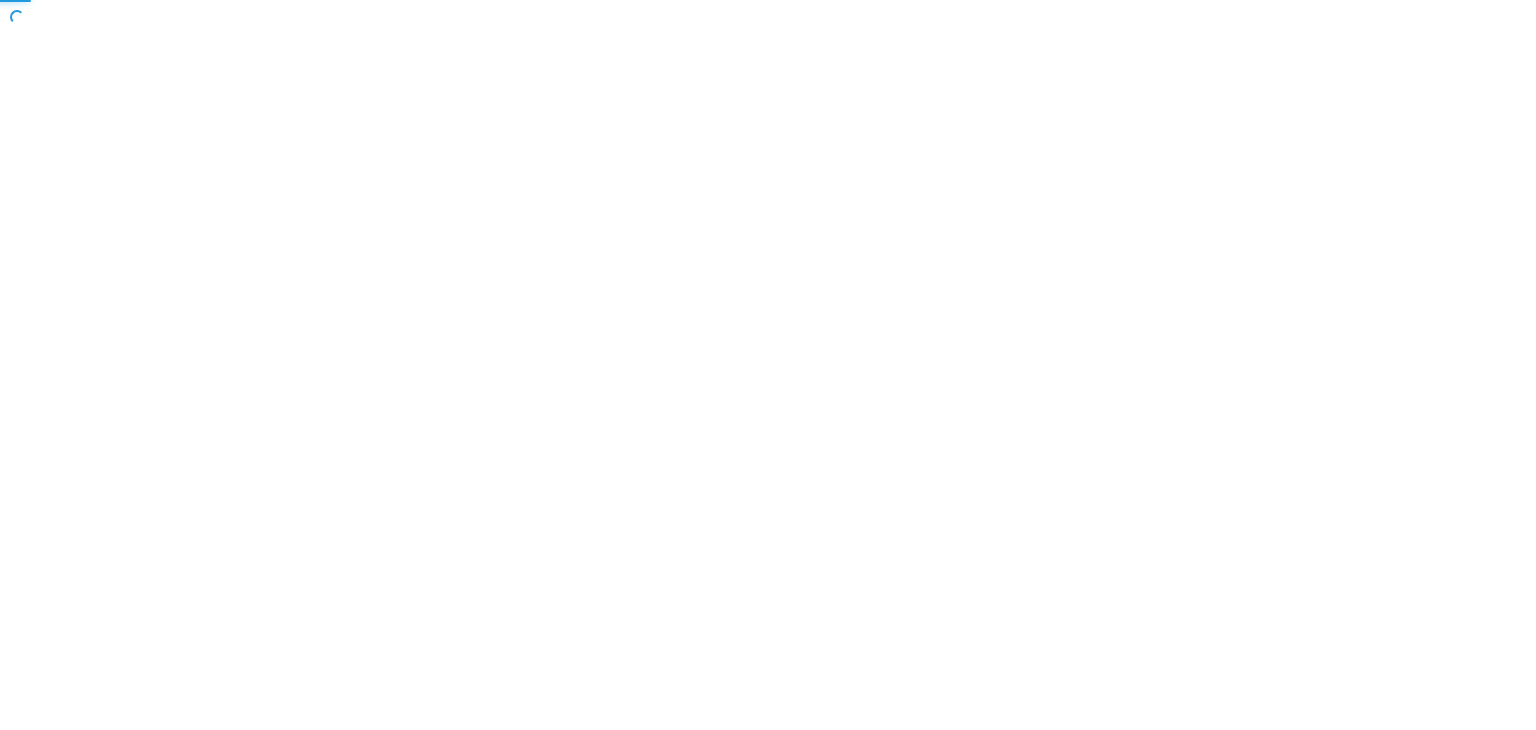 scroll, scrollTop: 0, scrollLeft: 0, axis: both 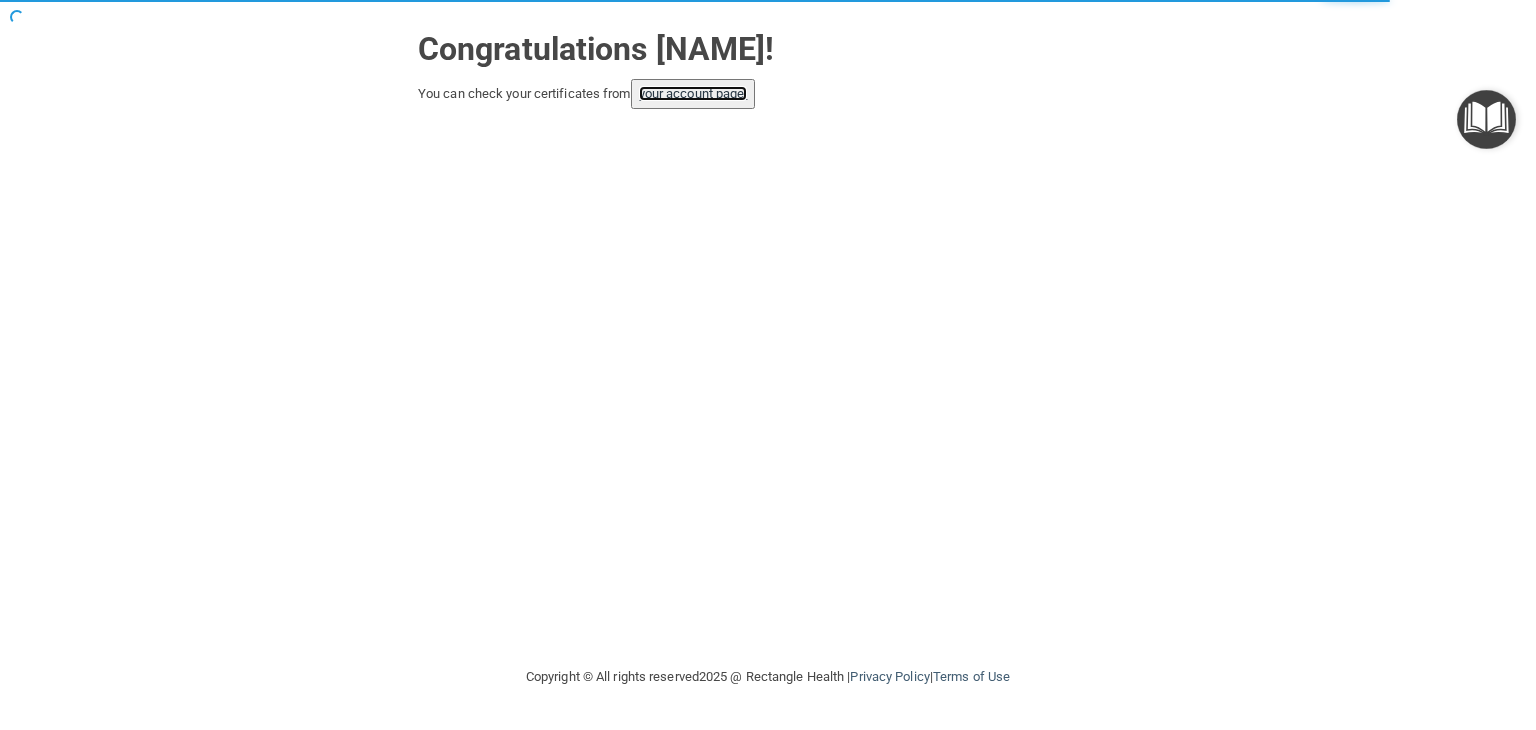 click on "your account page!" at bounding box center [693, 93] 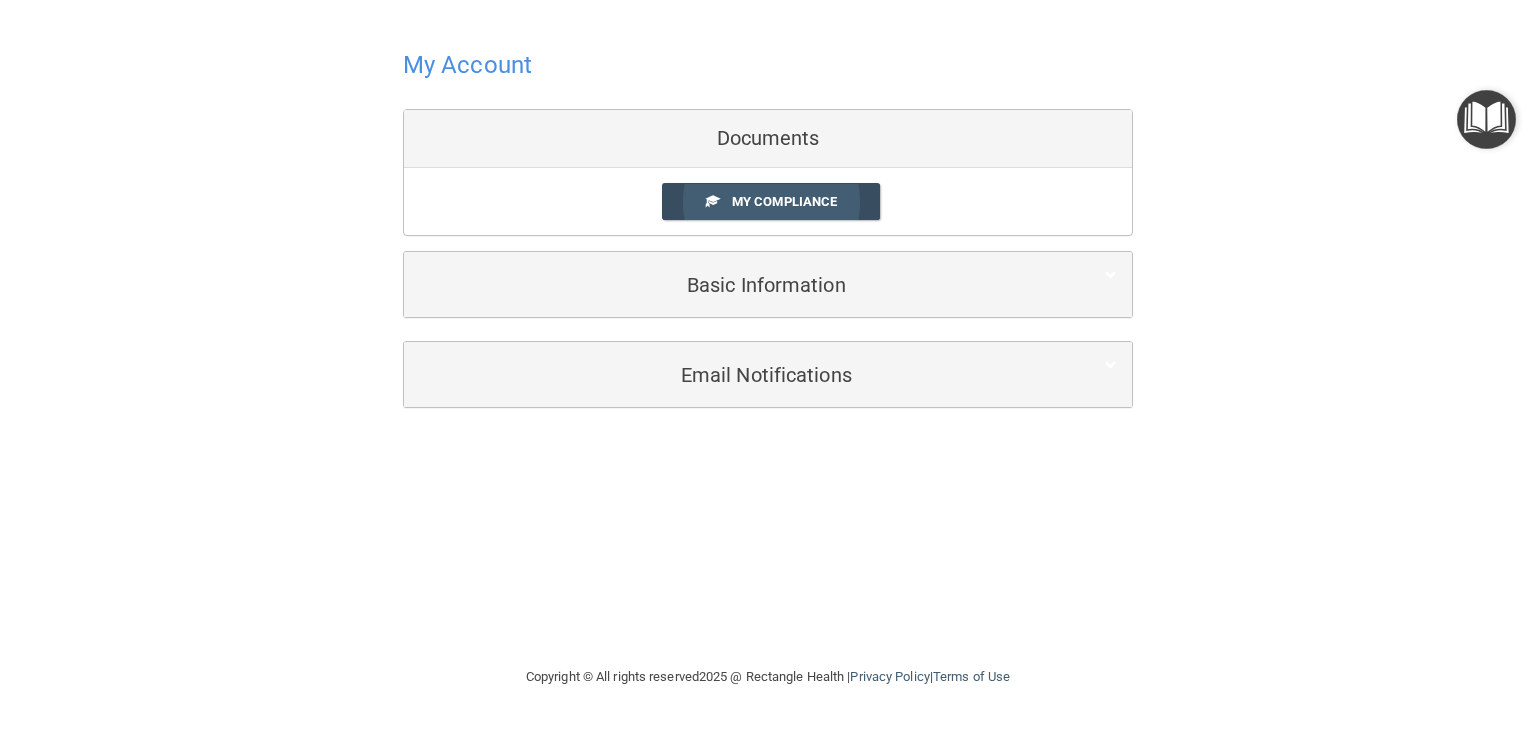 click on "My Compliance" at bounding box center [784, 201] 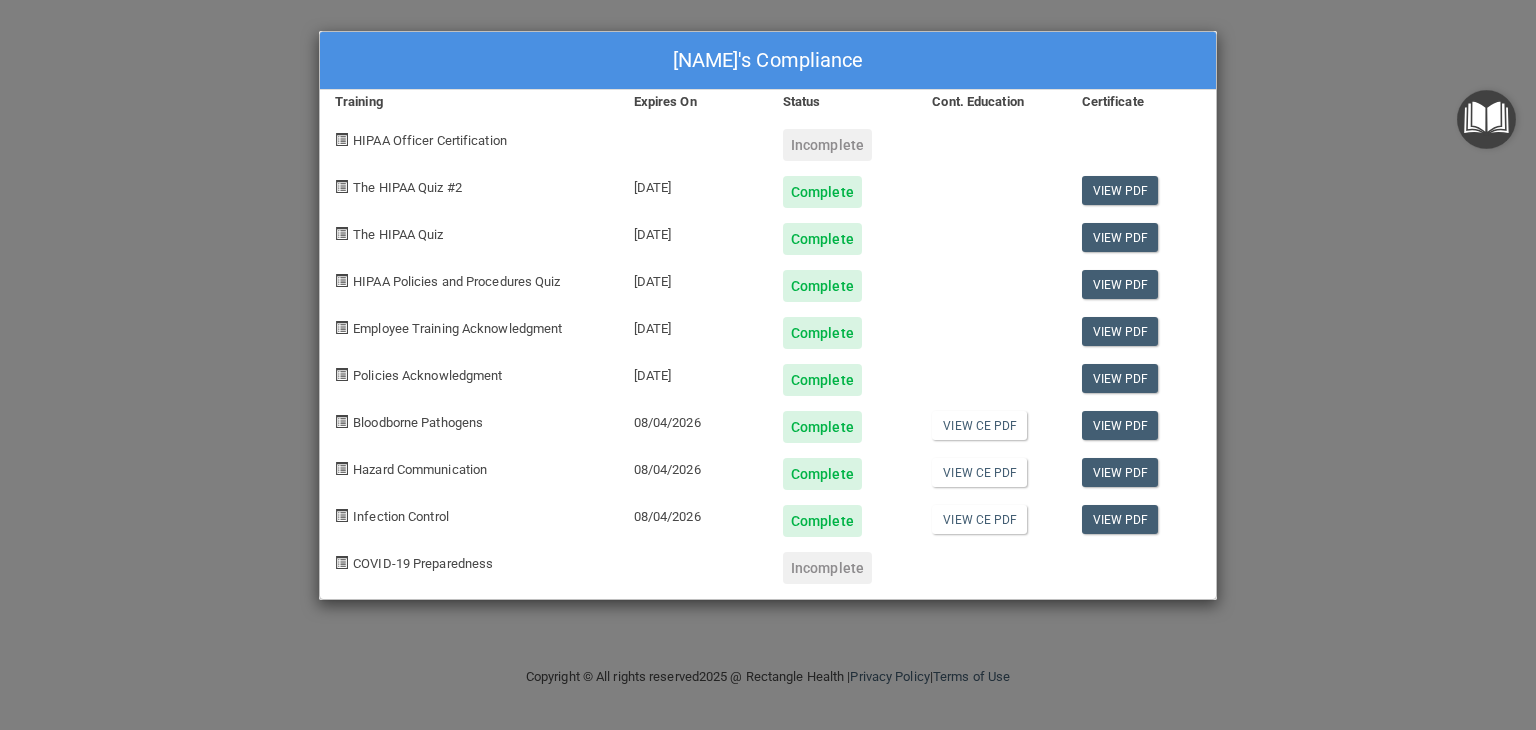 click on "COVID-19 Preparedness" at bounding box center [423, 563] 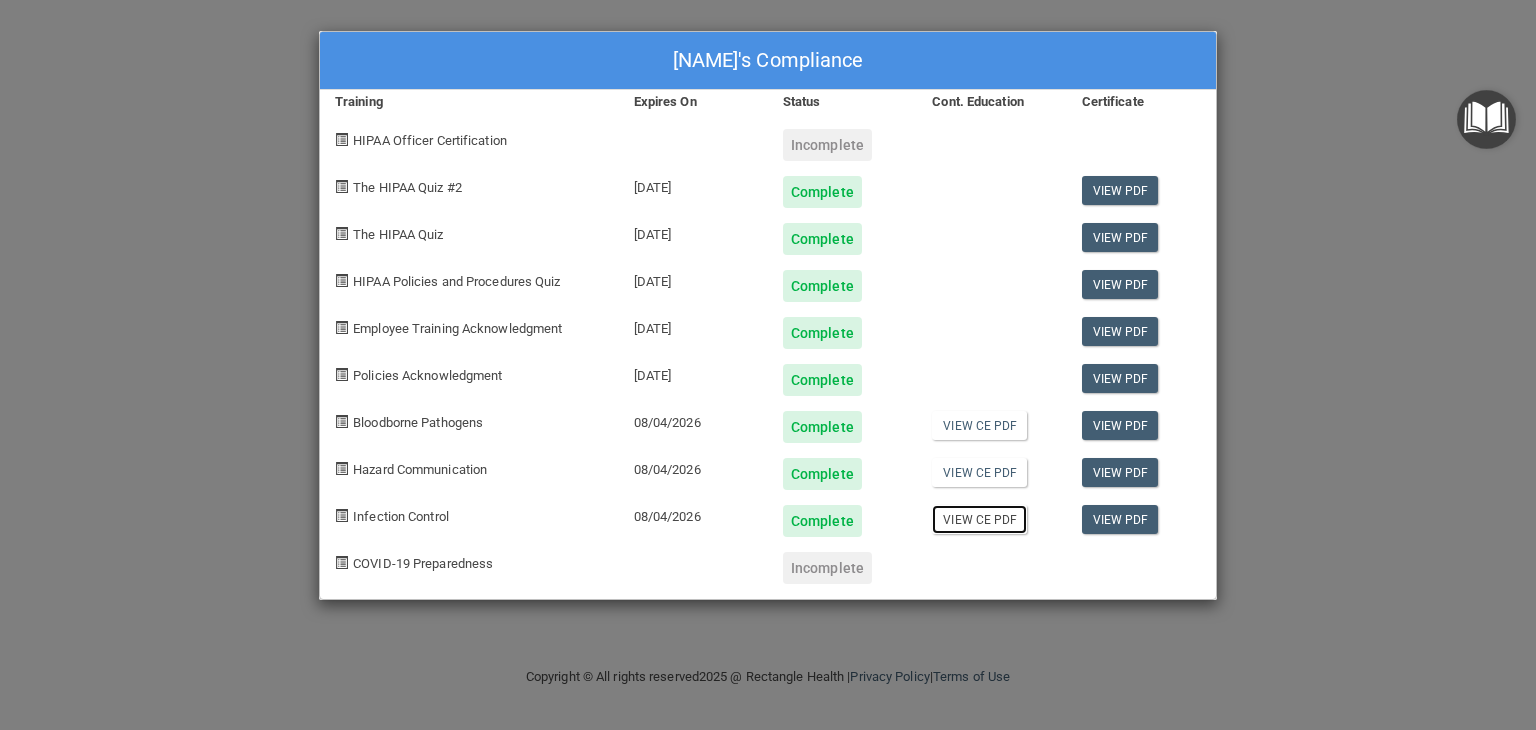 click on "View CE PDF" at bounding box center [979, 519] 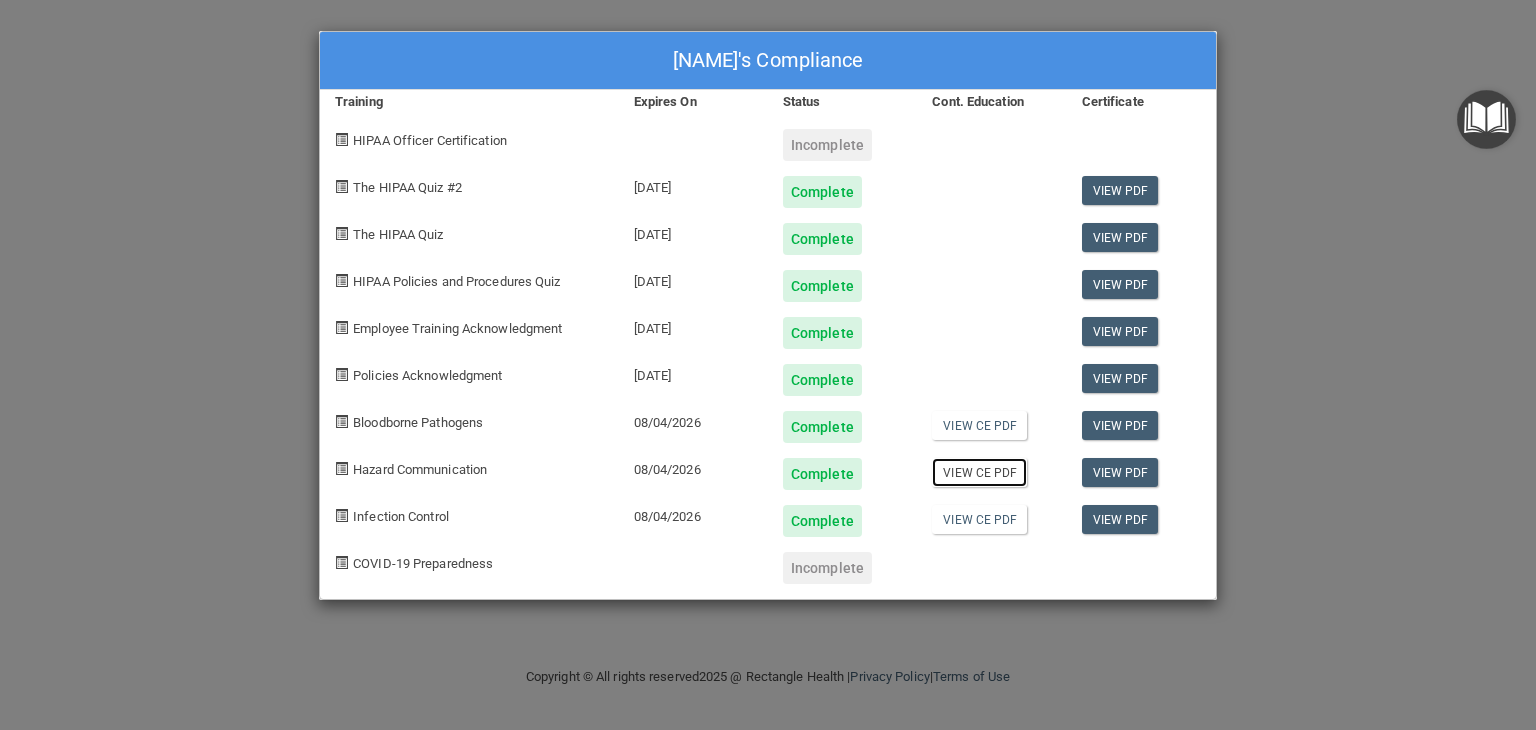 click on "View CE PDF" at bounding box center (979, 472) 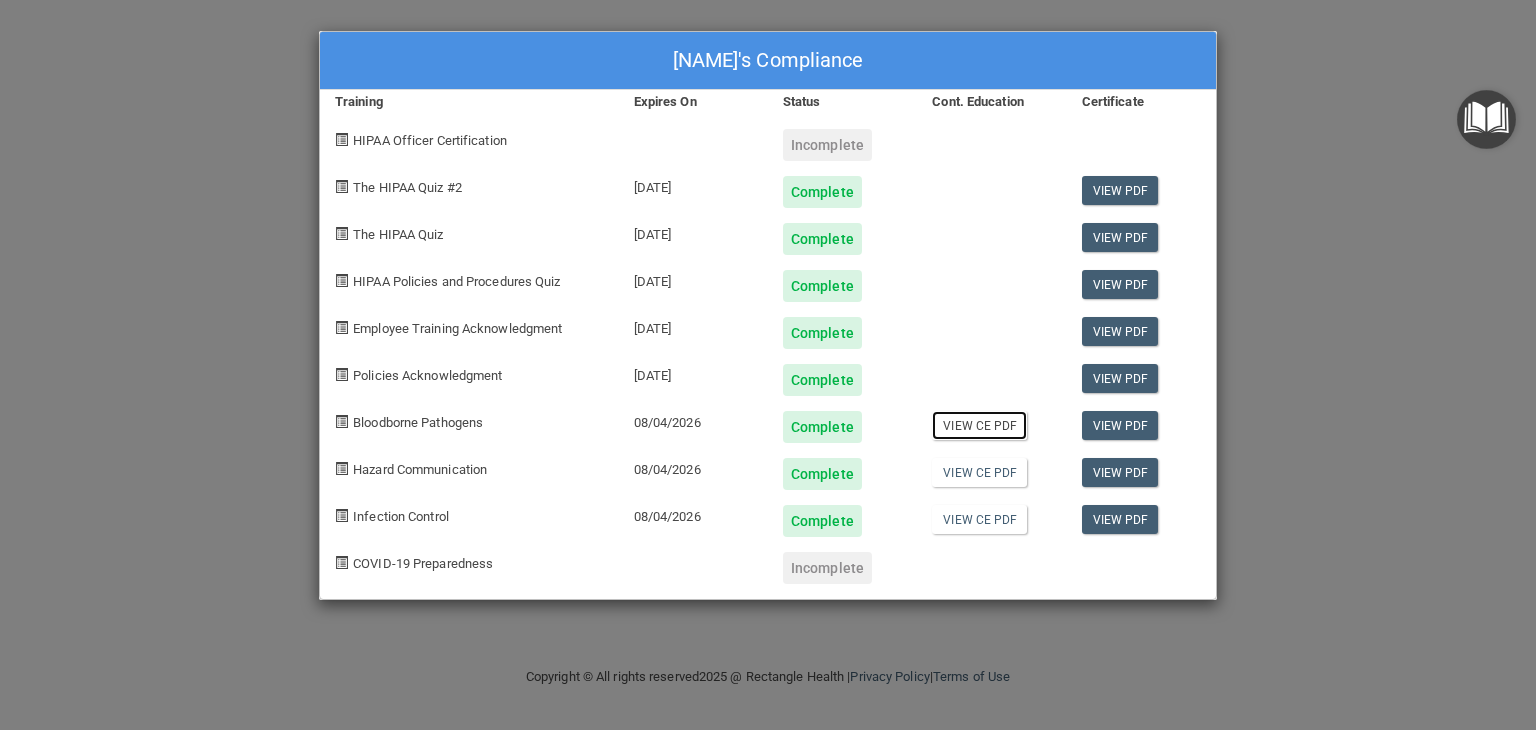 click on "View CE PDF" at bounding box center [979, 425] 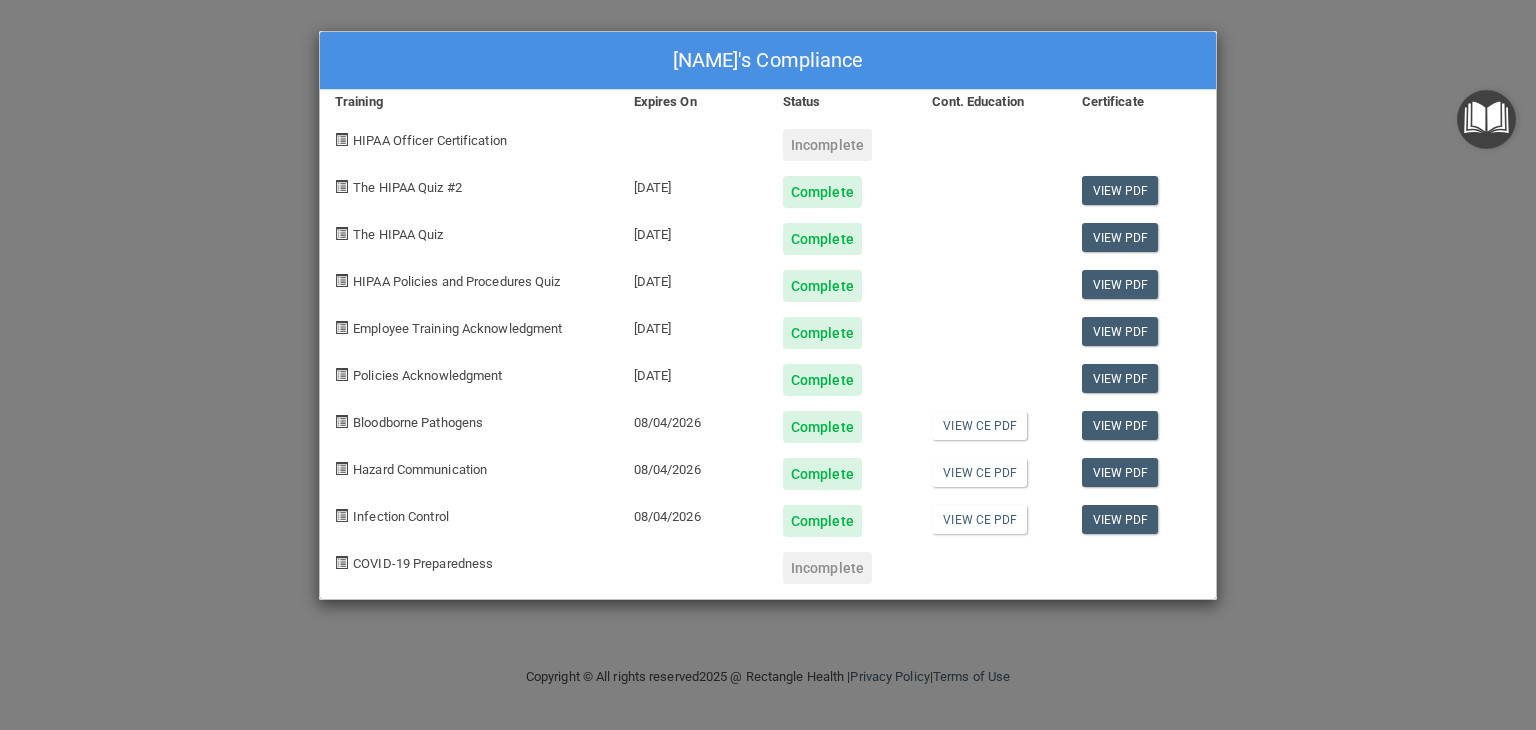 click on "COVID-19 Preparedness" at bounding box center (423, 563) 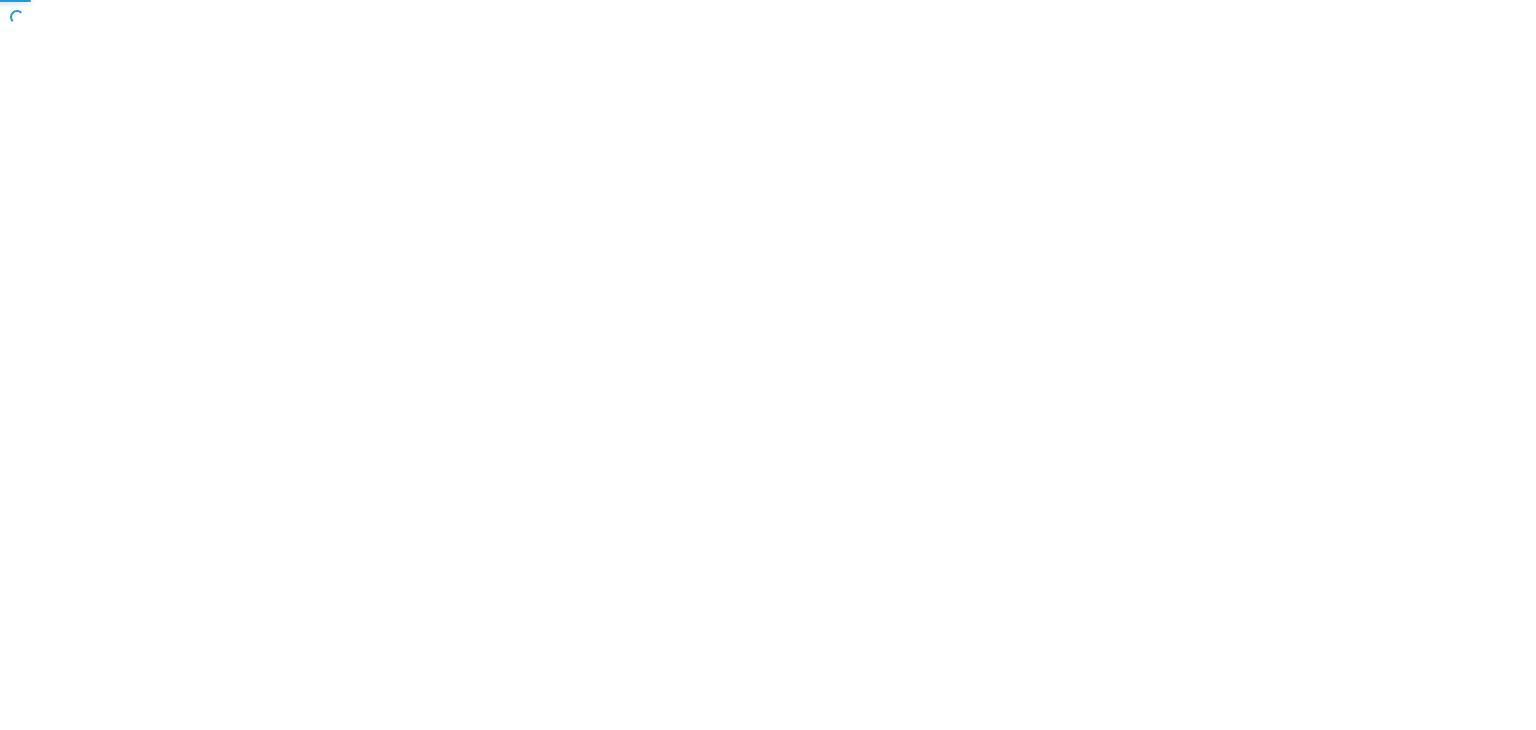 scroll, scrollTop: 0, scrollLeft: 0, axis: both 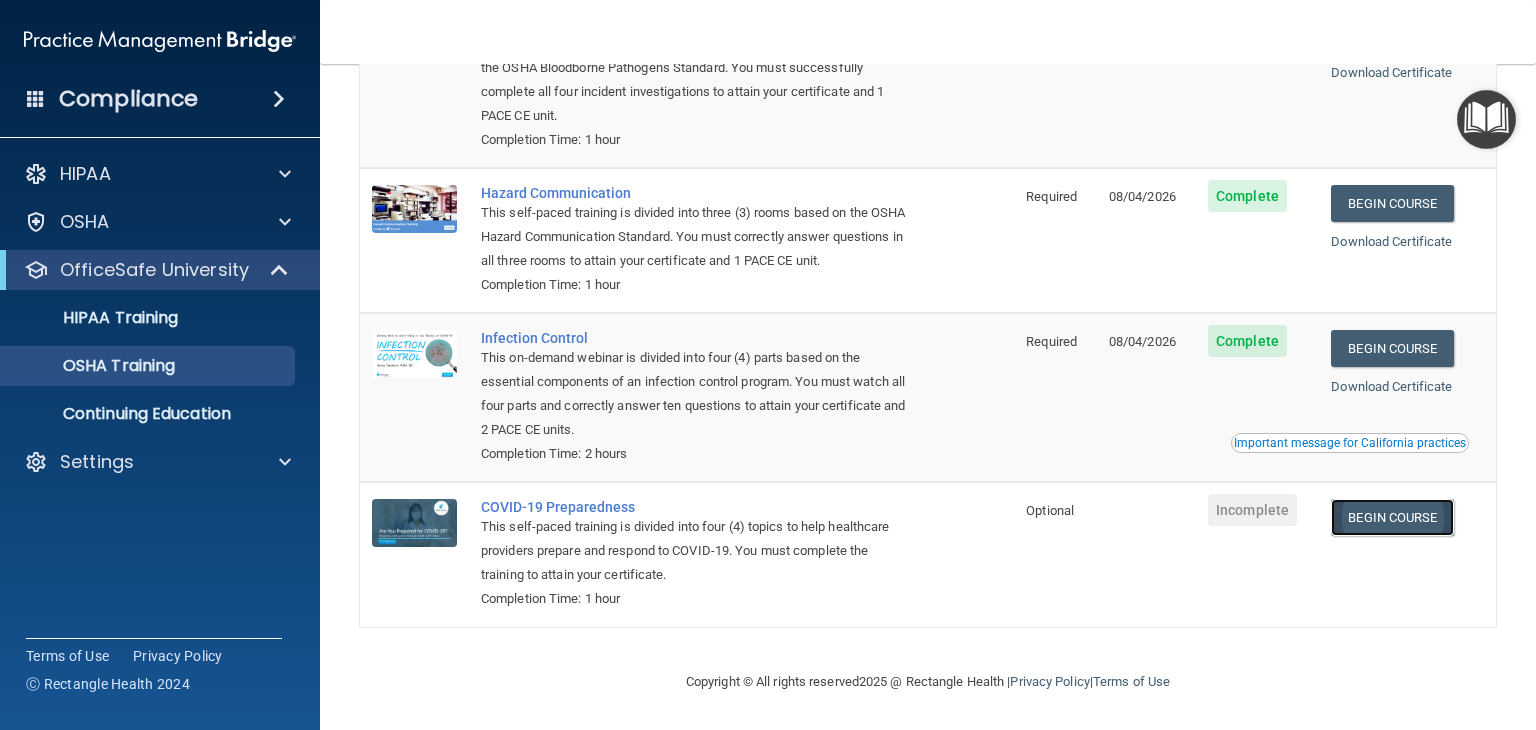 click on "Begin Course" at bounding box center (1392, 517) 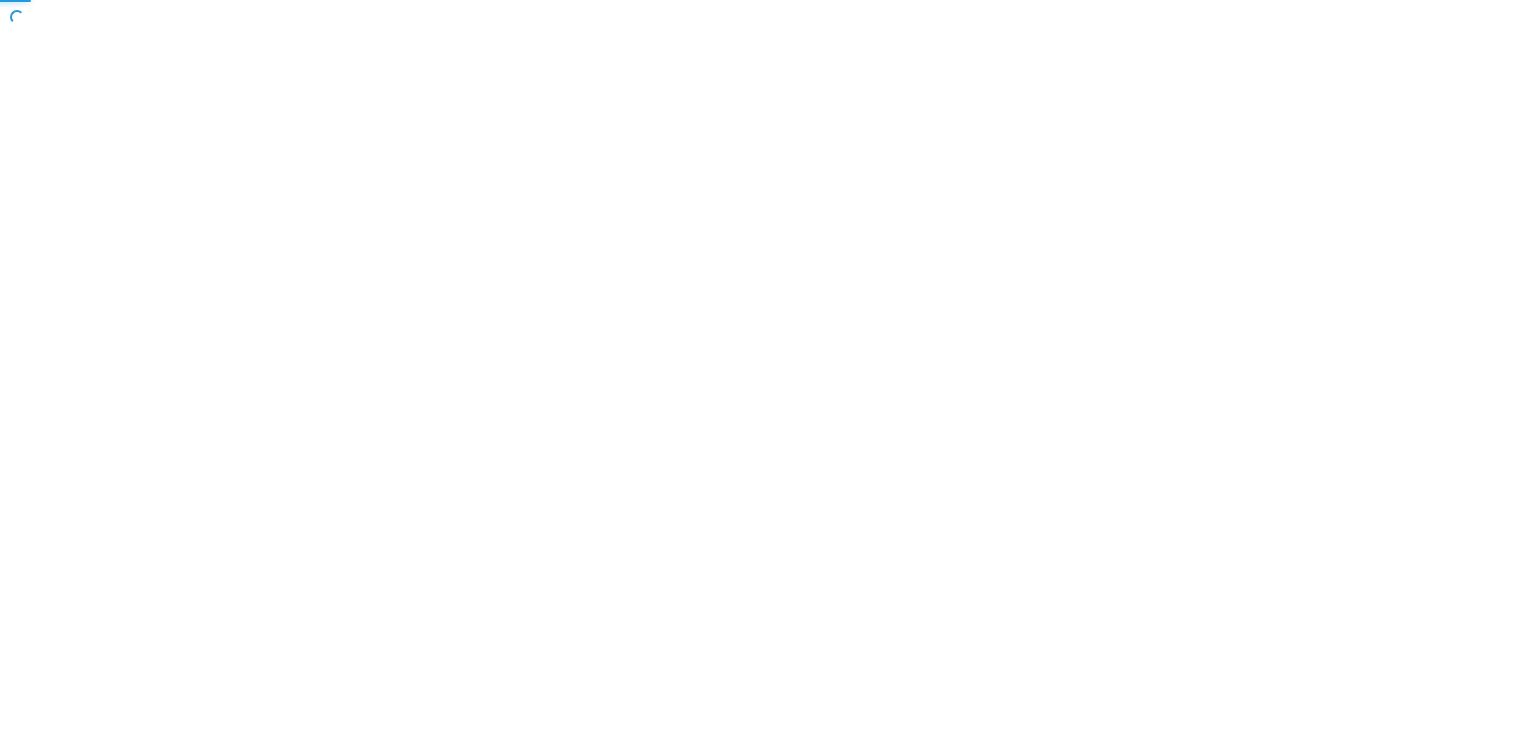 scroll, scrollTop: 0, scrollLeft: 0, axis: both 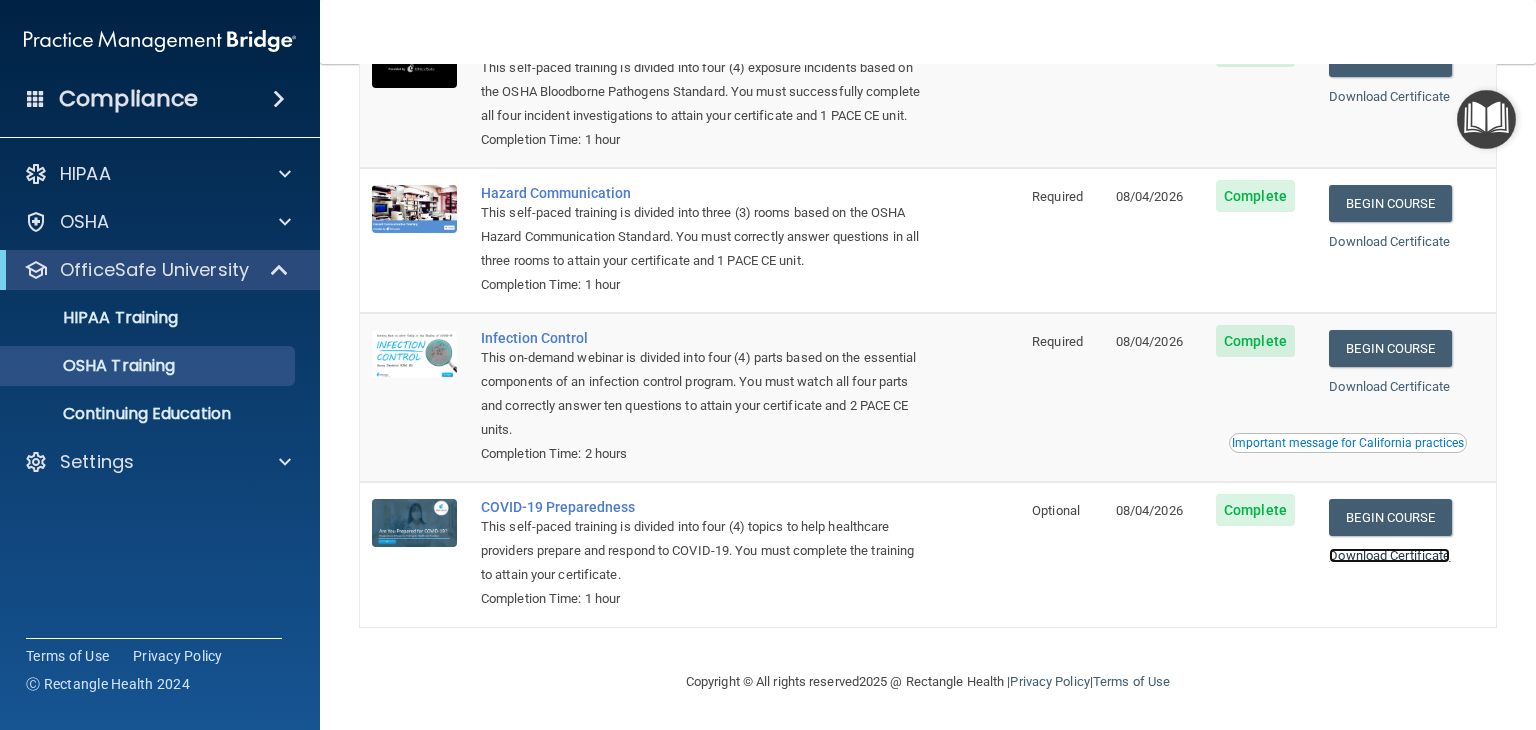 click on "Download Certificate" at bounding box center [1389, 555] 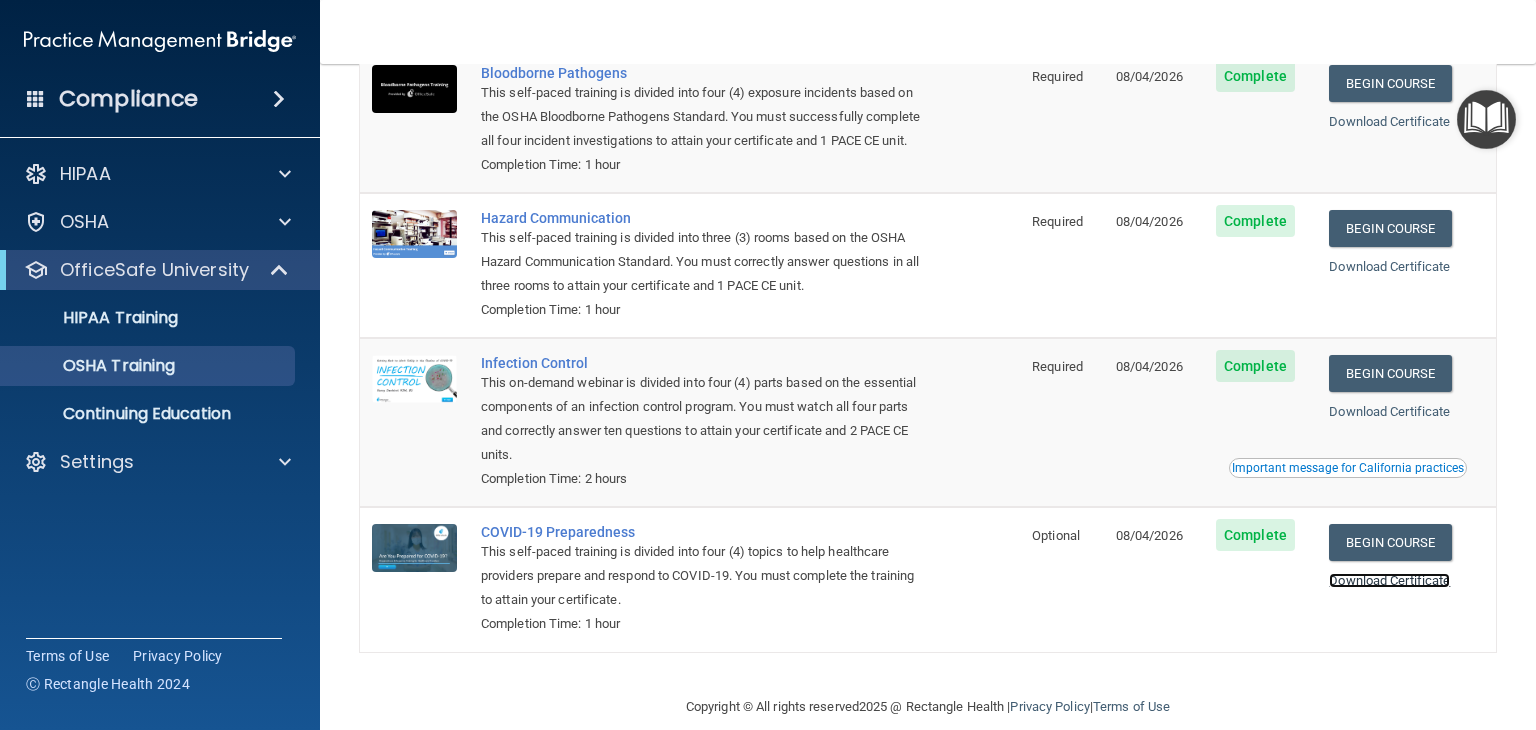 scroll, scrollTop: 0, scrollLeft: 0, axis: both 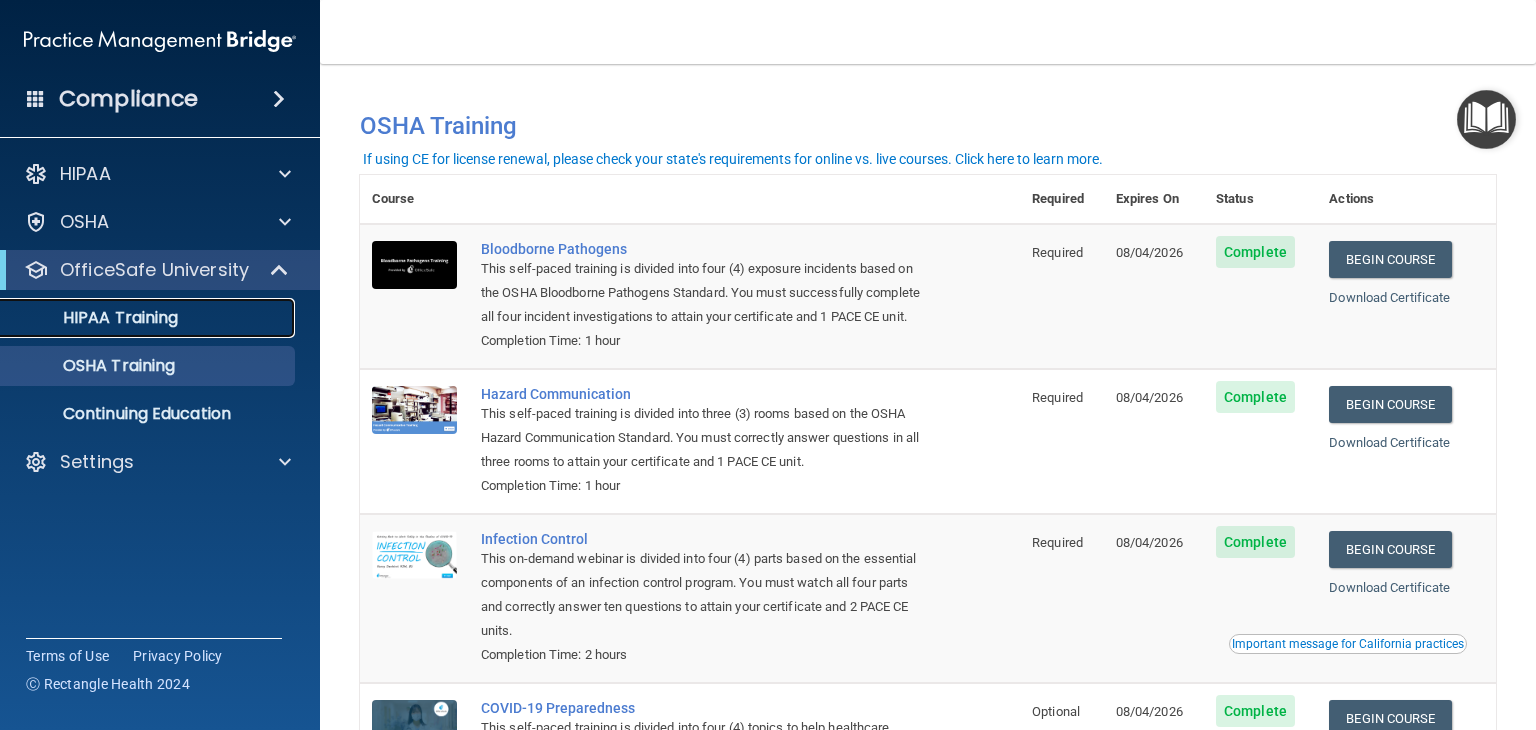 click on "HIPAA Training" at bounding box center [95, 318] 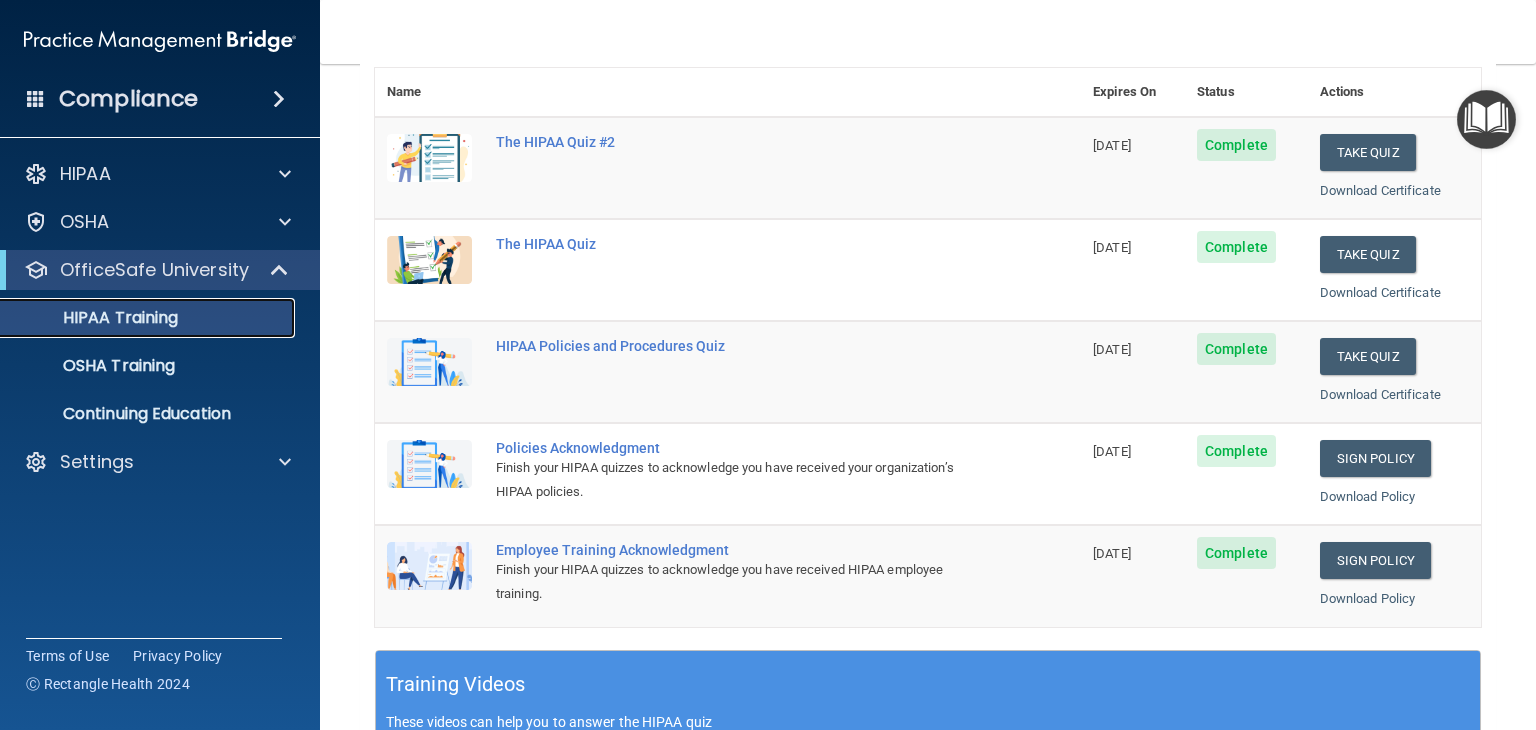 scroll, scrollTop: 236, scrollLeft: 0, axis: vertical 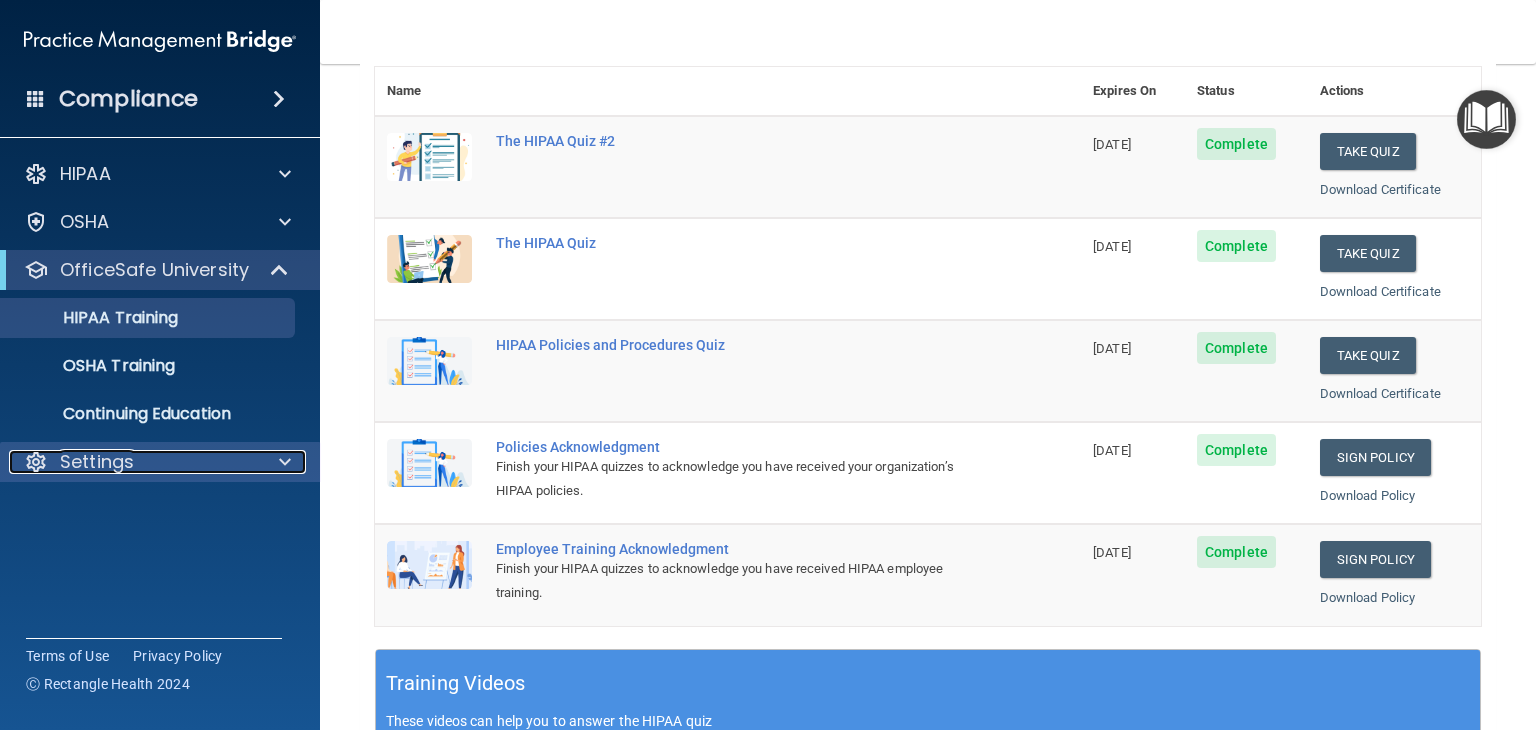 click on "Settings" at bounding box center (97, 462) 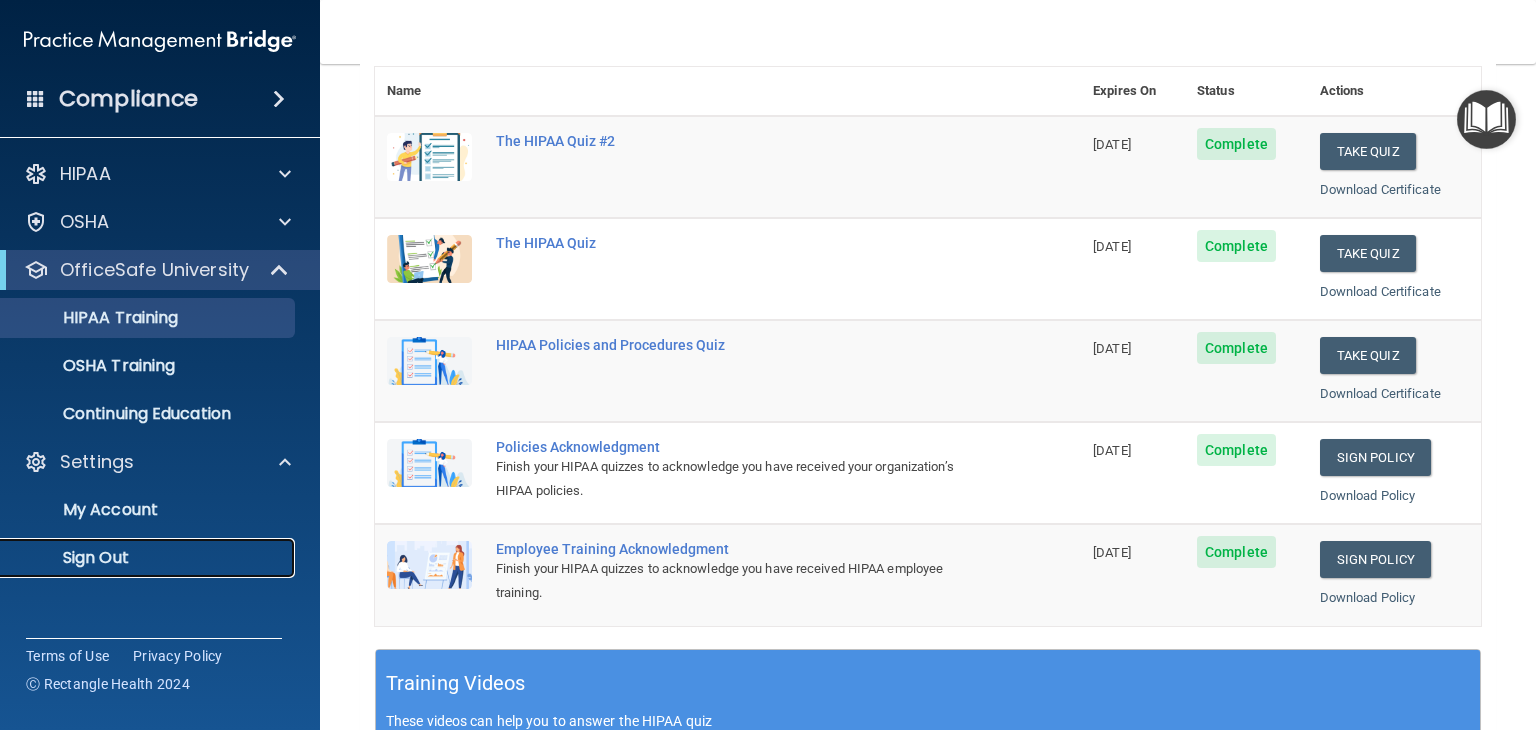 click on "Sign Out" at bounding box center (149, 558) 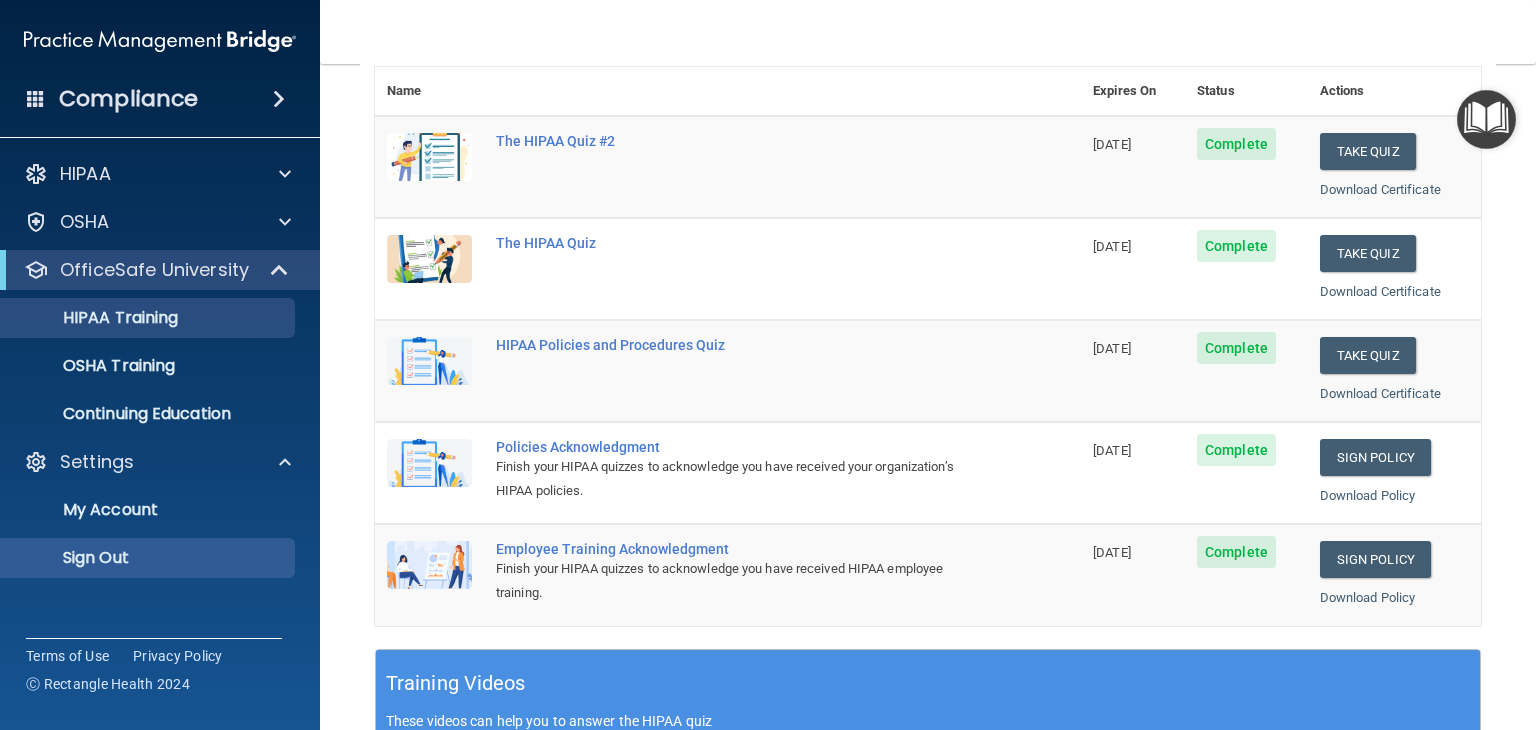 scroll, scrollTop: 5, scrollLeft: 0, axis: vertical 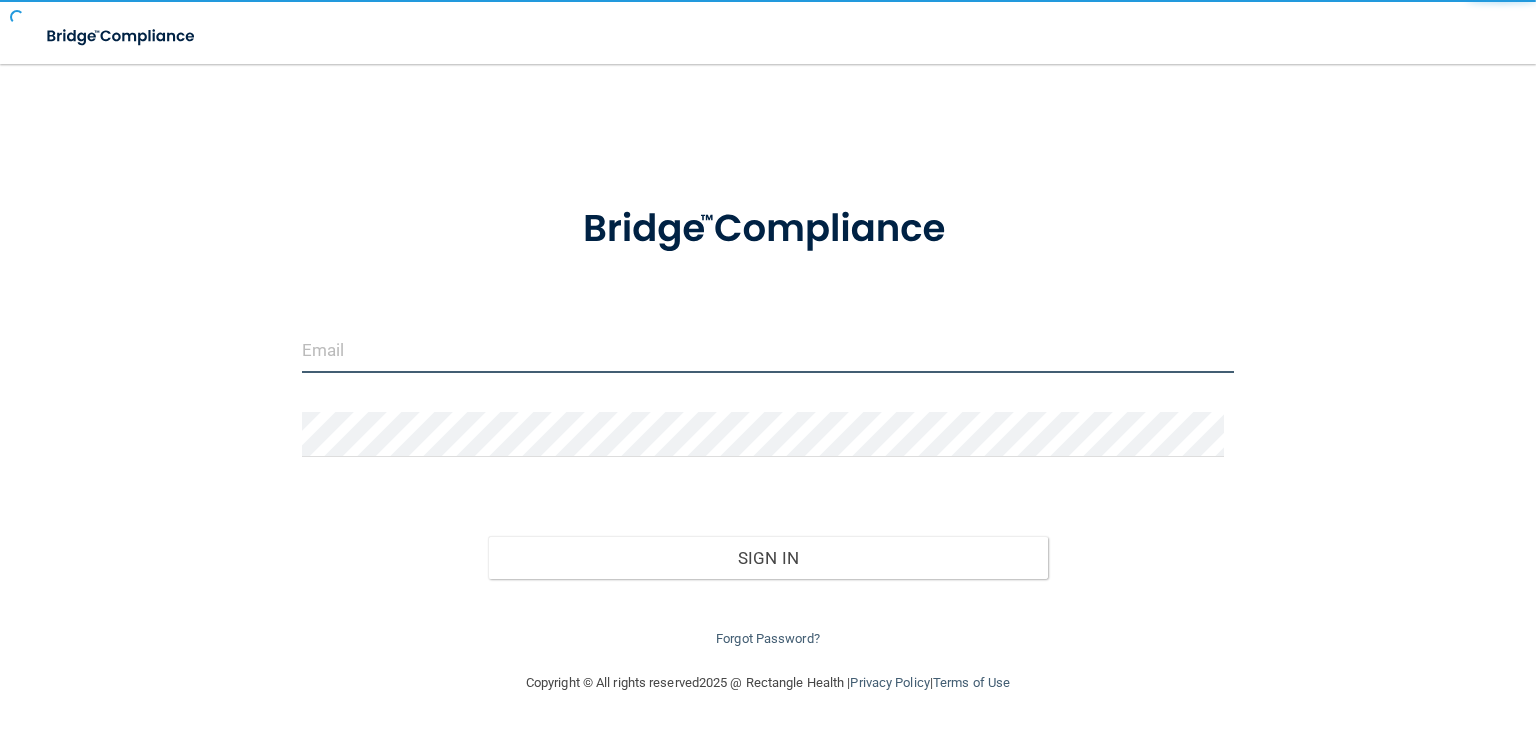 type on "[EMAIL]" 